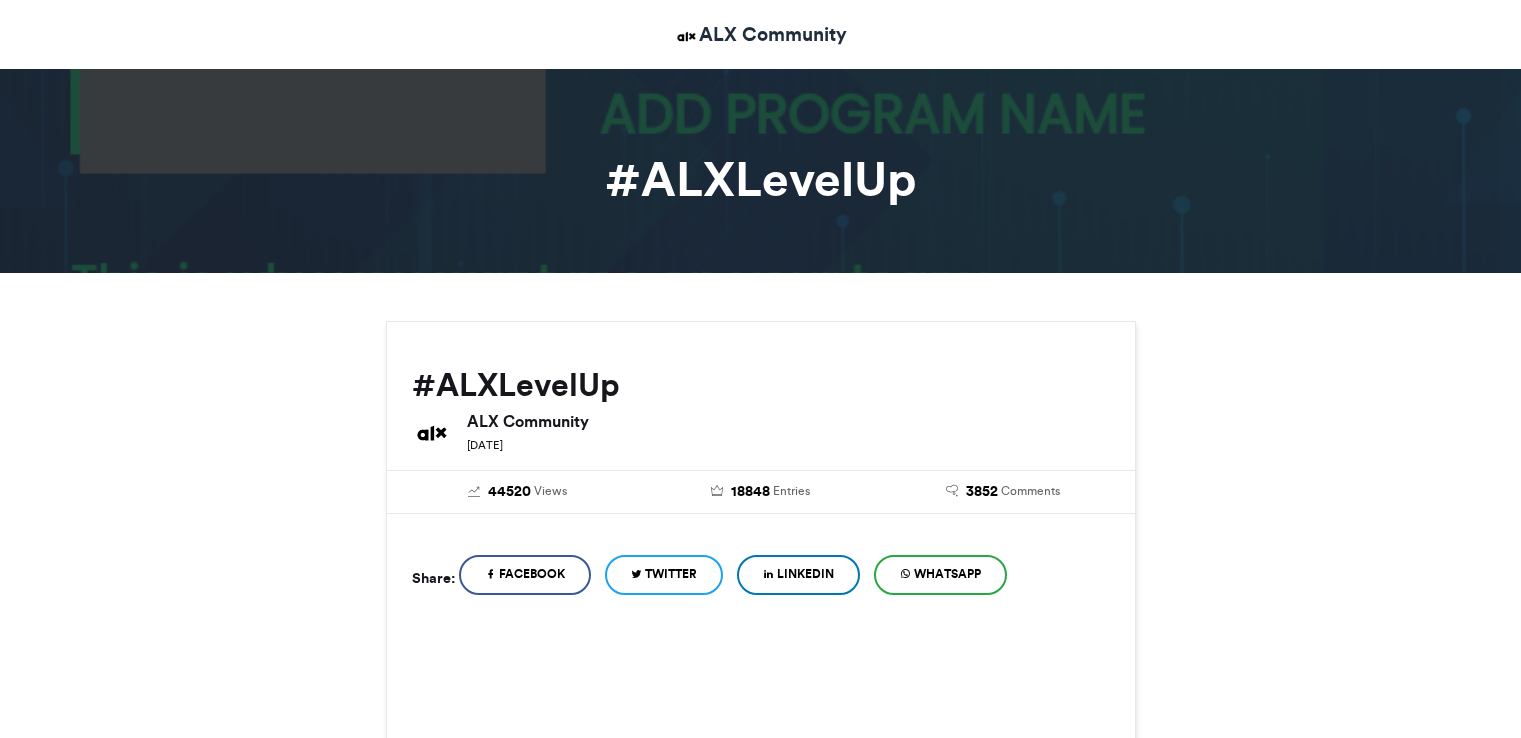 scroll, scrollTop: 0, scrollLeft: 0, axis: both 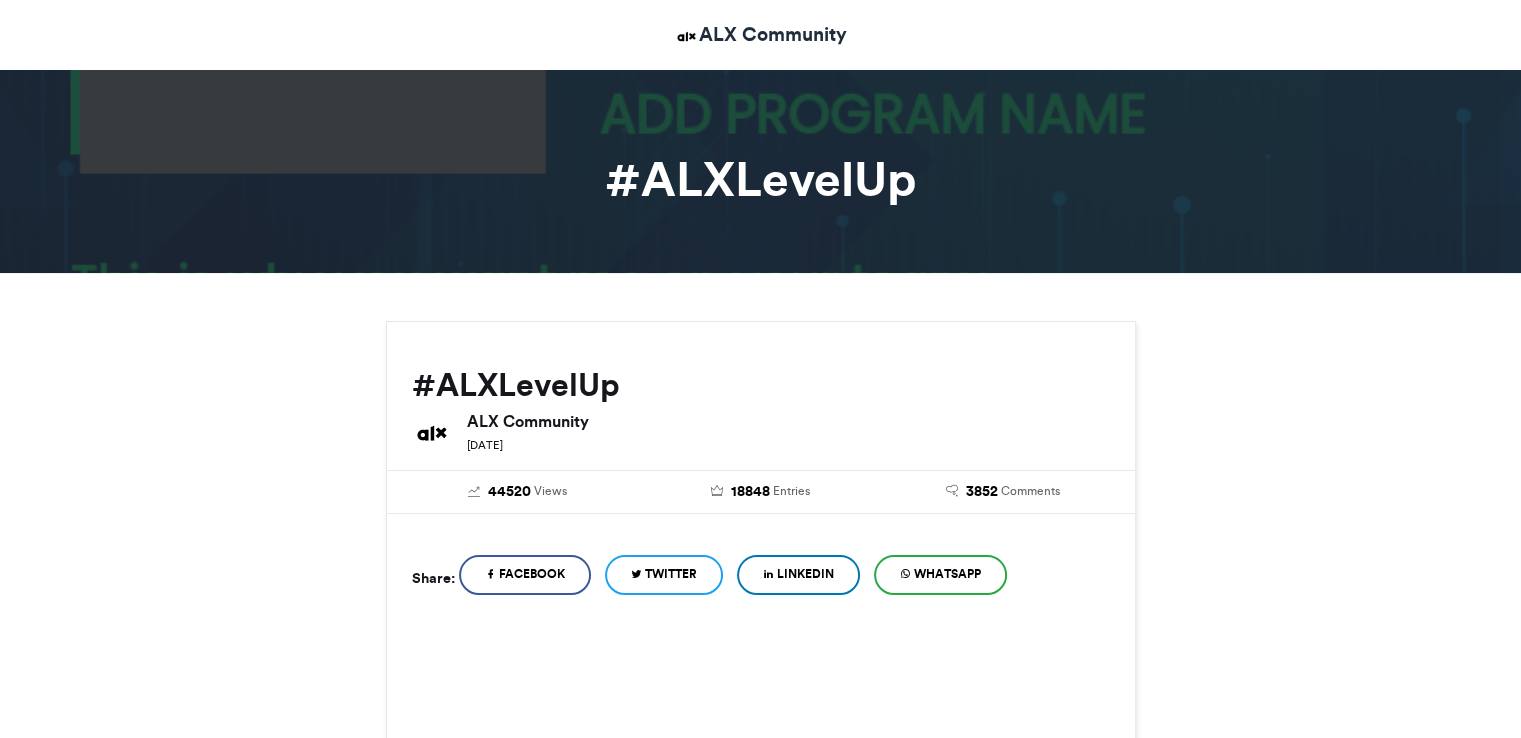 click on "ALX Community
[DATE]" at bounding box center (781, 431) 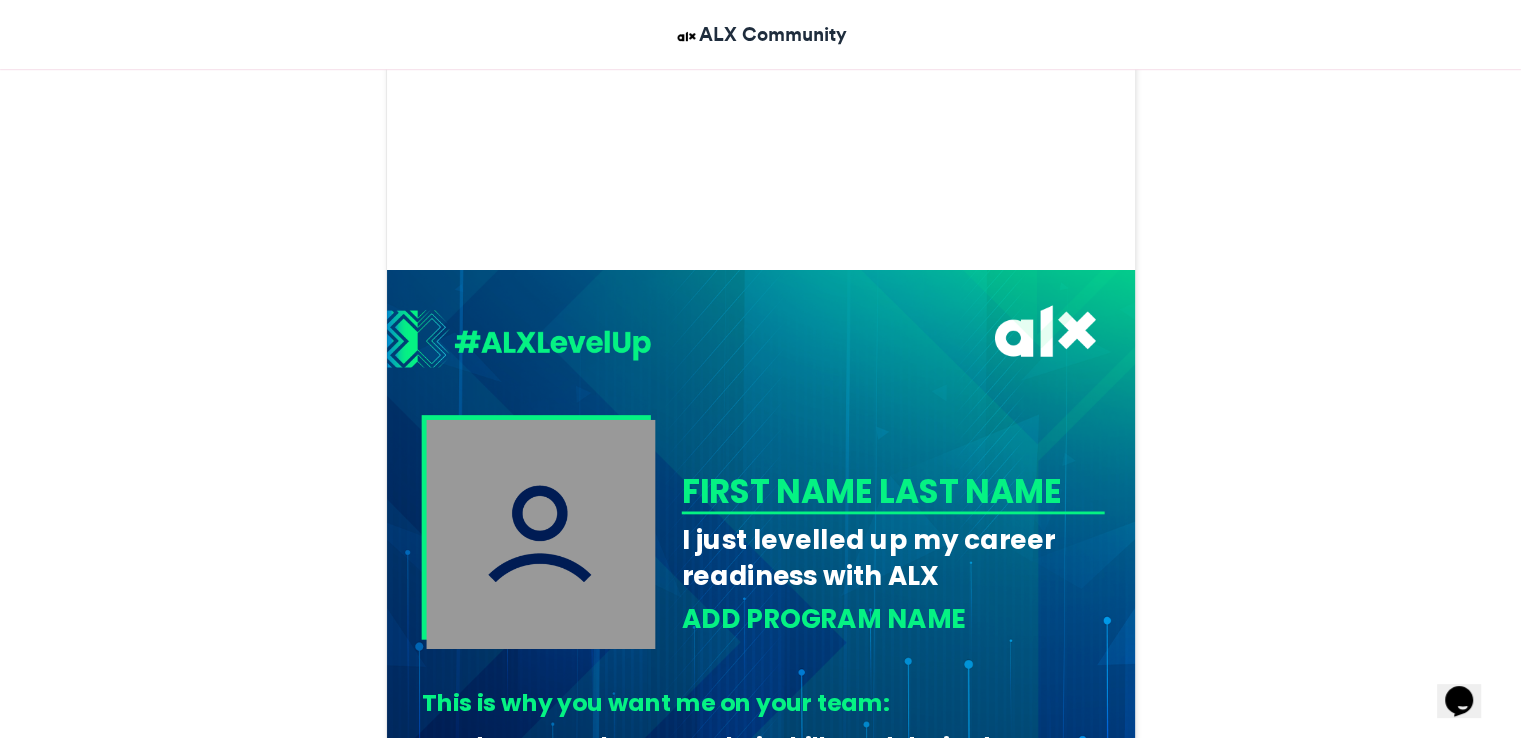 scroll, scrollTop: 0, scrollLeft: 0, axis: both 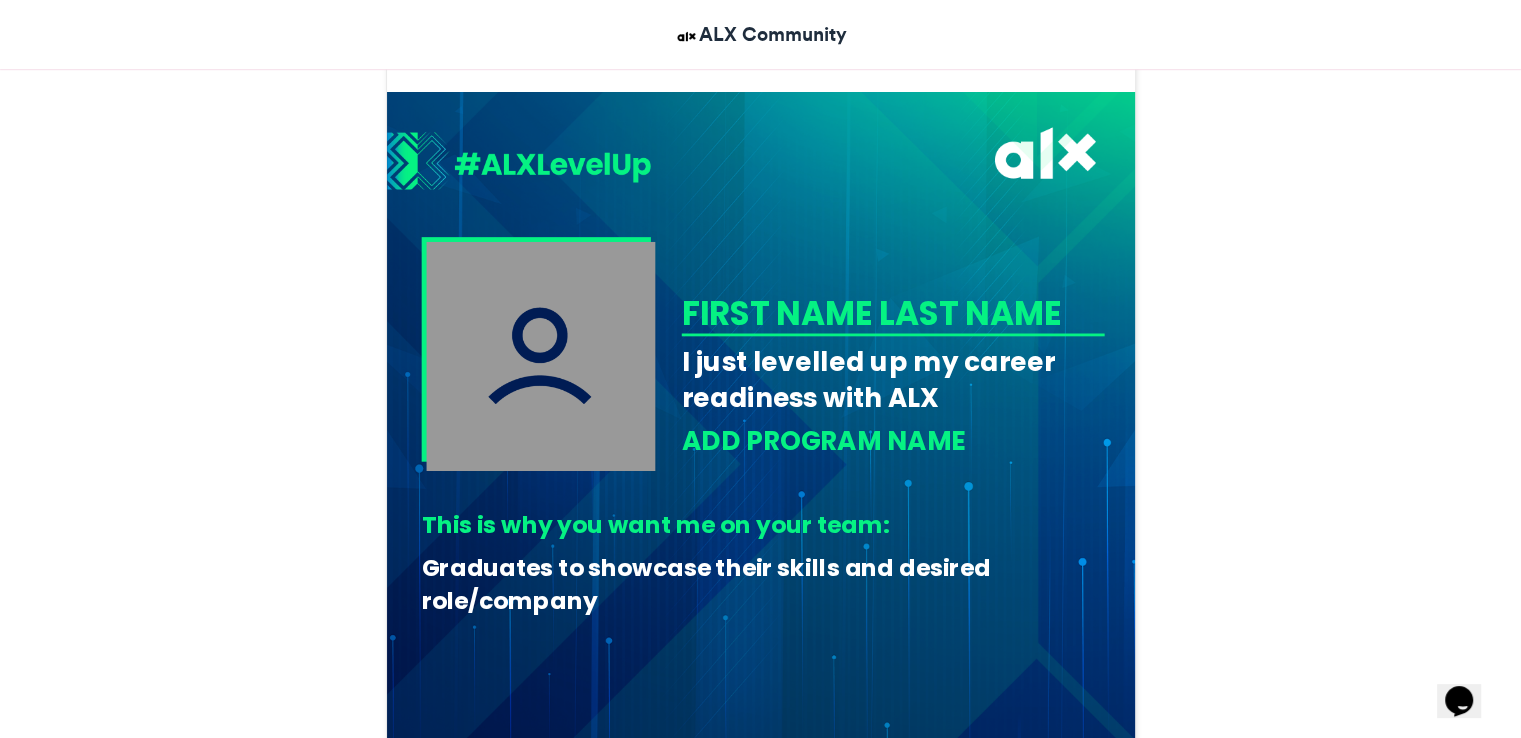 click on "FIRST NAME LAST NAME" at bounding box center (889, 313) 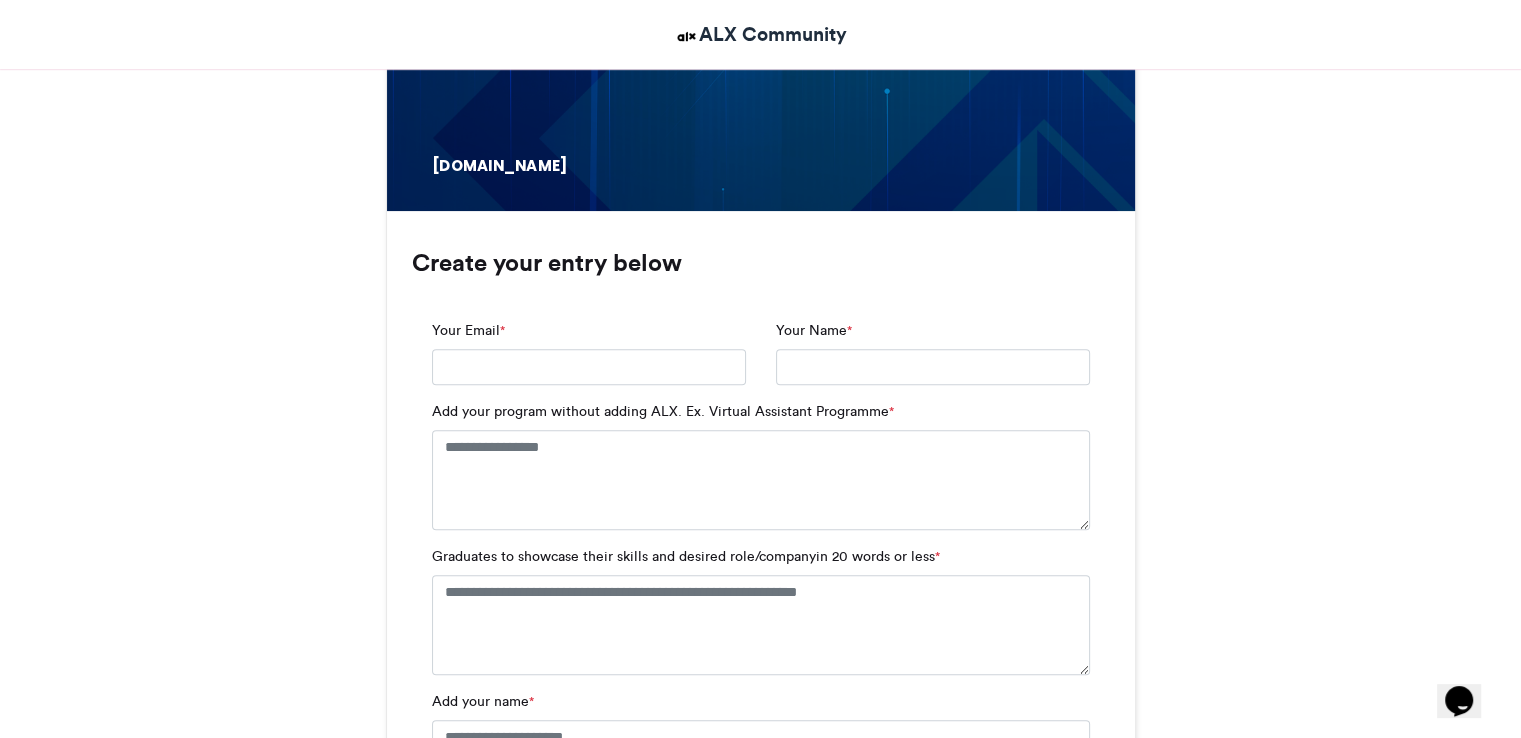 scroll, scrollTop: 1488, scrollLeft: 0, axis: vertical 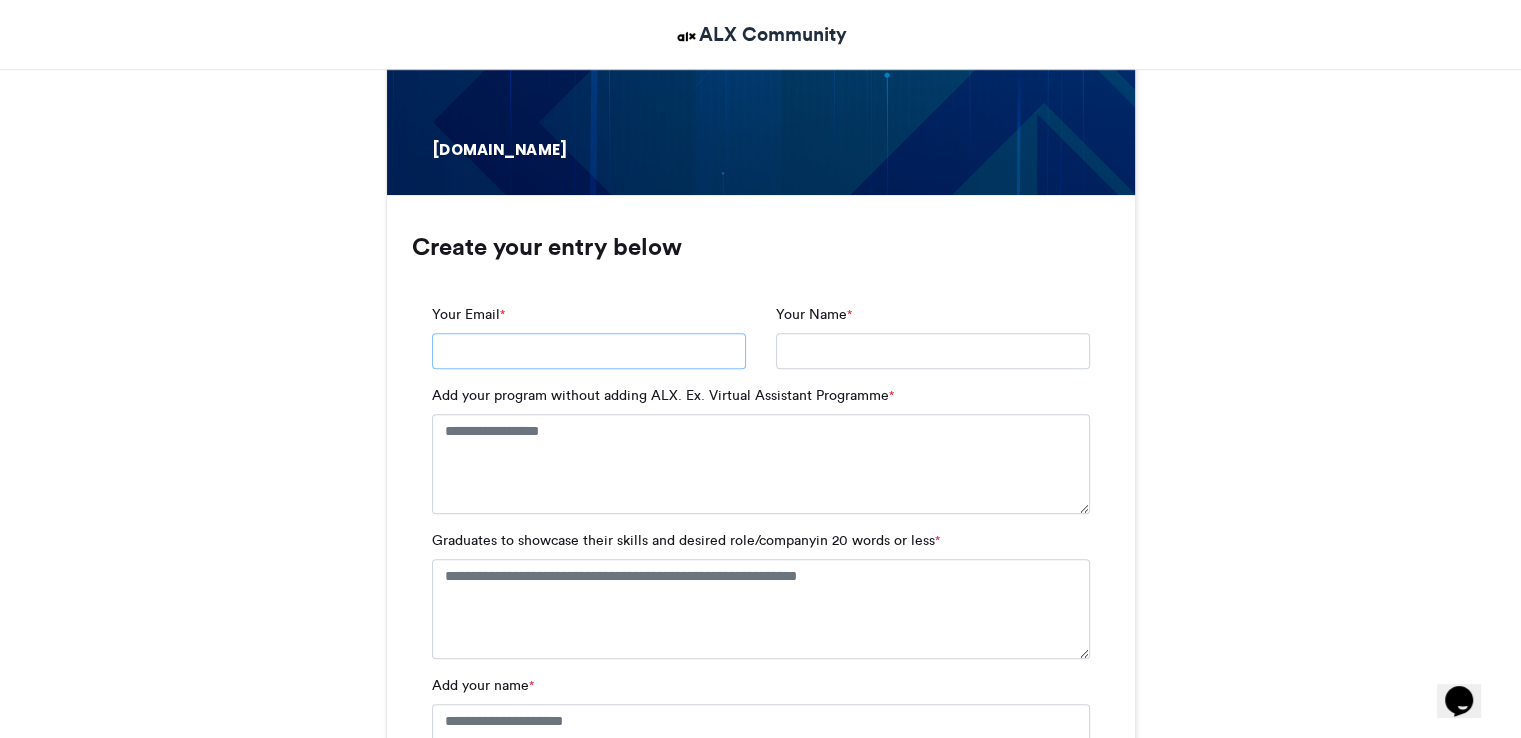 click on "Your Email  *" at bounding box center [589, 351] 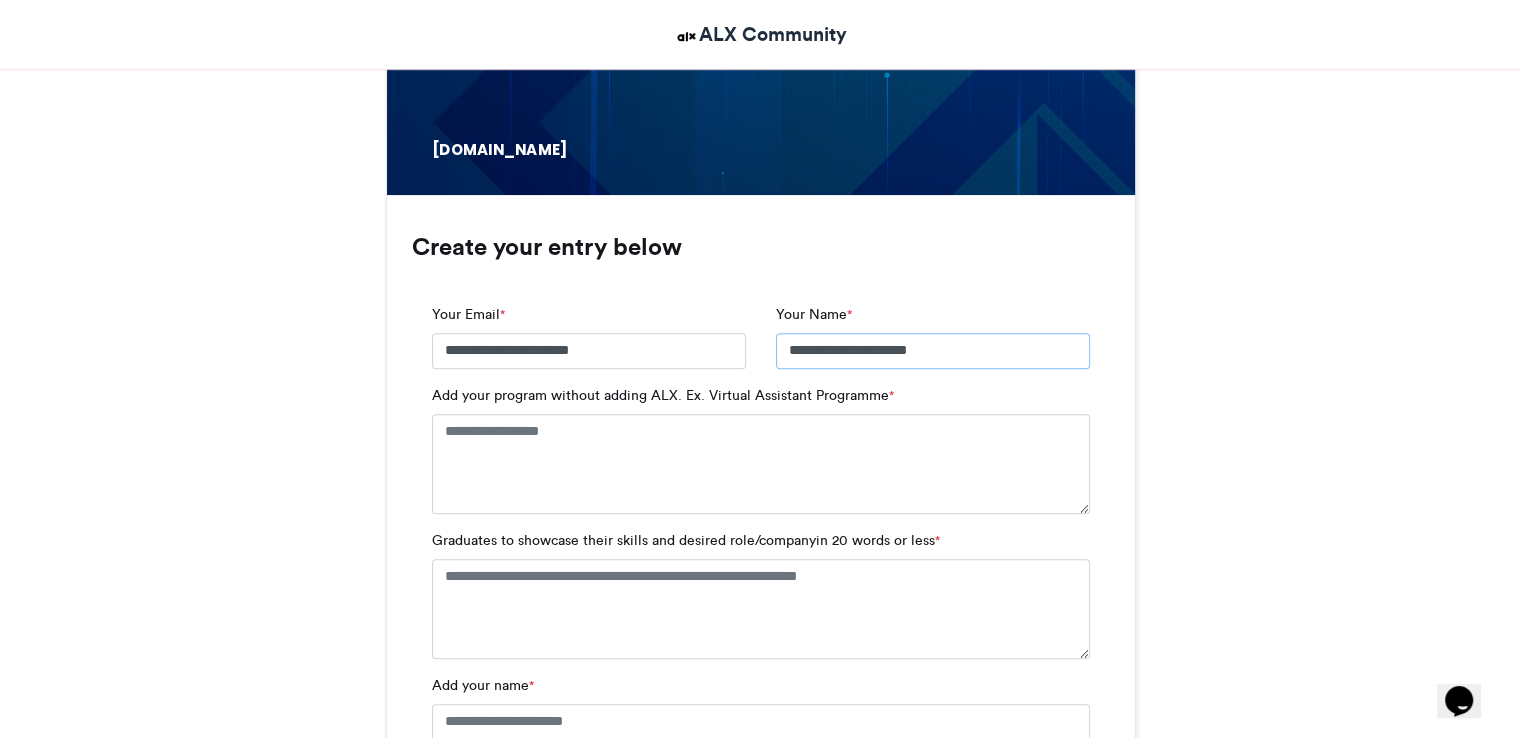 drag, startPoint x: 940, startPoint y: 344, endPoint x: 783, endPoint y: 353, distance: 157.25775 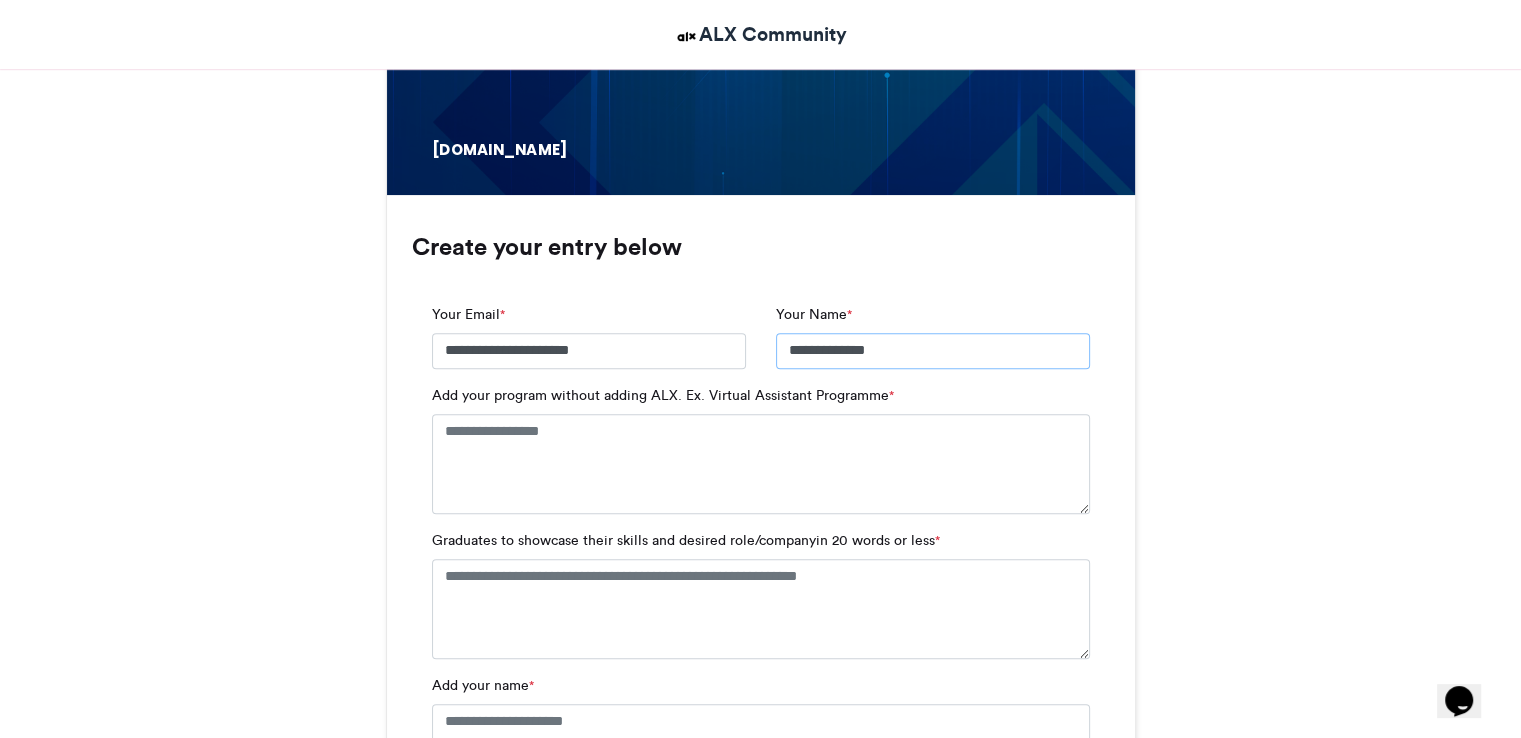 type on "**********" 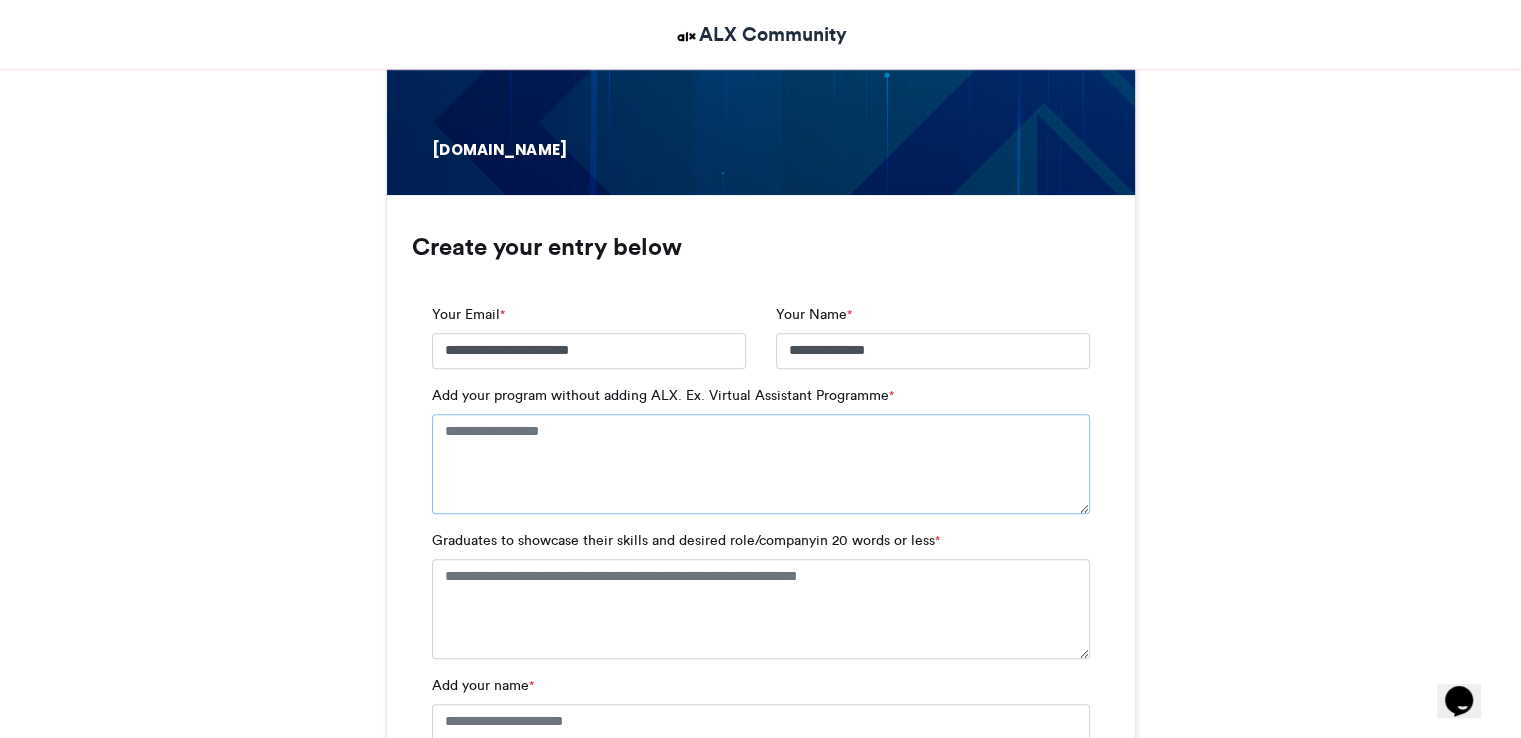 click on "Add your program without adding ALX. Ex. Virtual Assistant Programme  *" at bounding box center (761, 464) 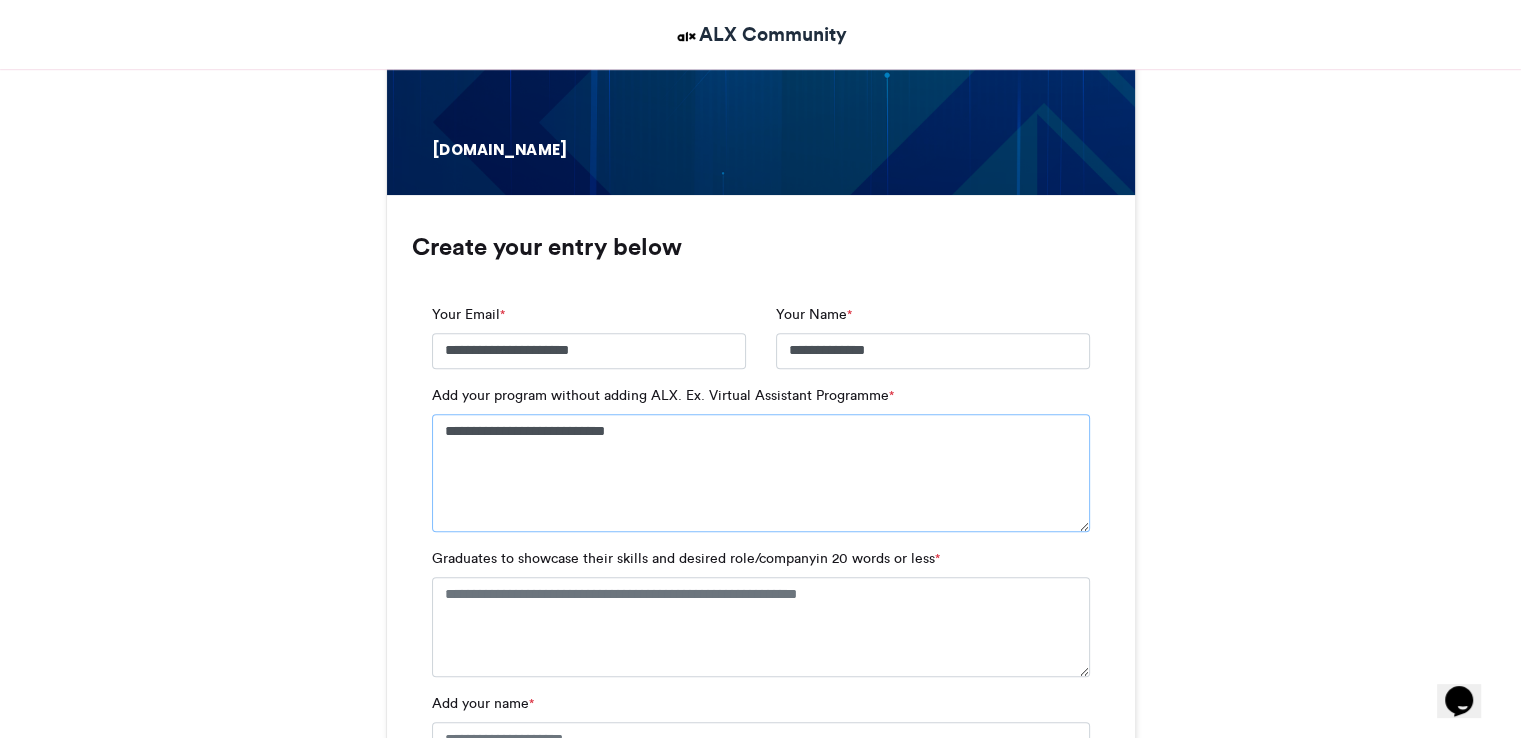 type on "**********" 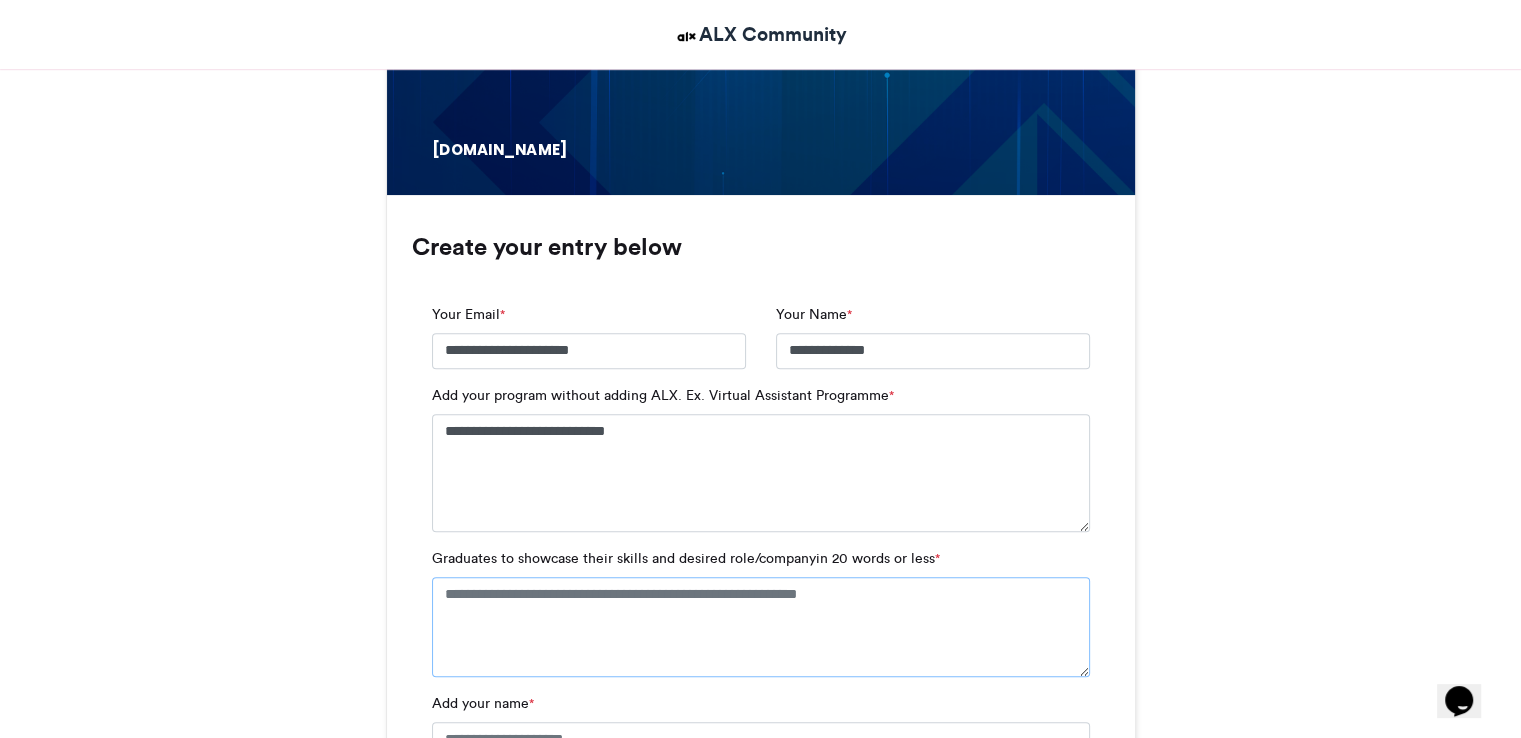 click on "Graduates to showcase their skills and desired role/companyin 20 words or less  *" at bounding box center [761, 627] 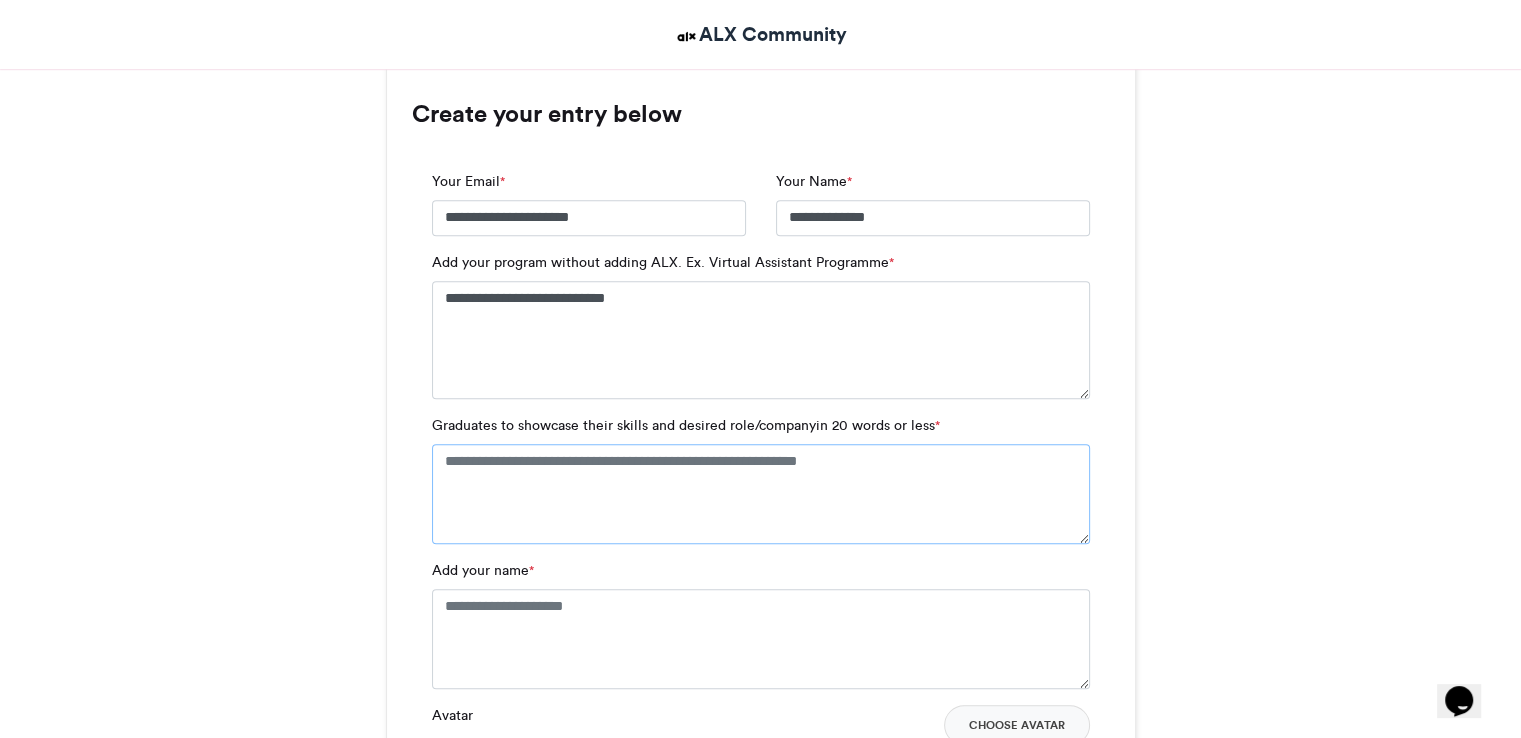 scroll, scrollTop: 1724, scrollLeft: 0, axis: vertical 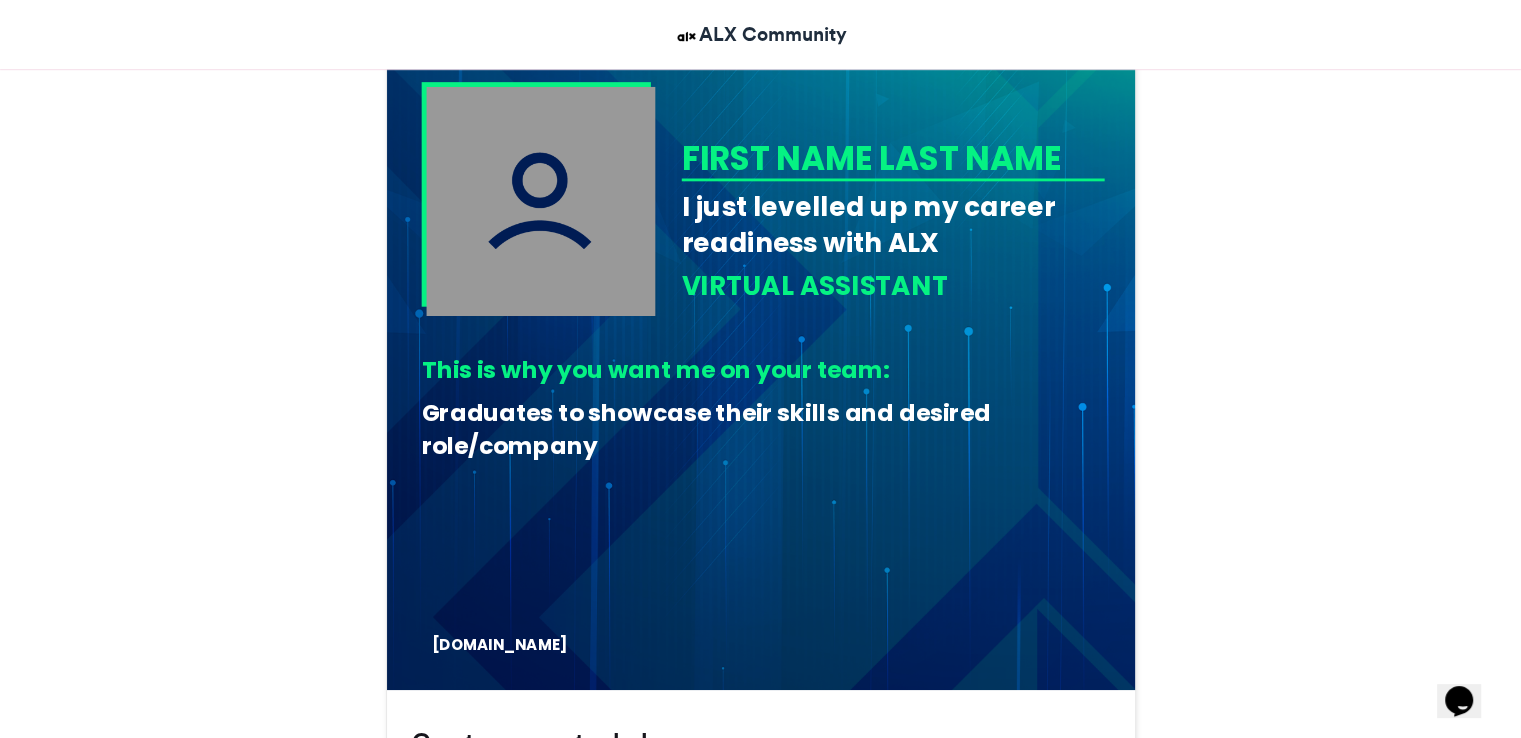 drag, startPoint x: 691, startPoint y: 147, endPoint x: 919, endPoint y: 420, distance: 355.68665 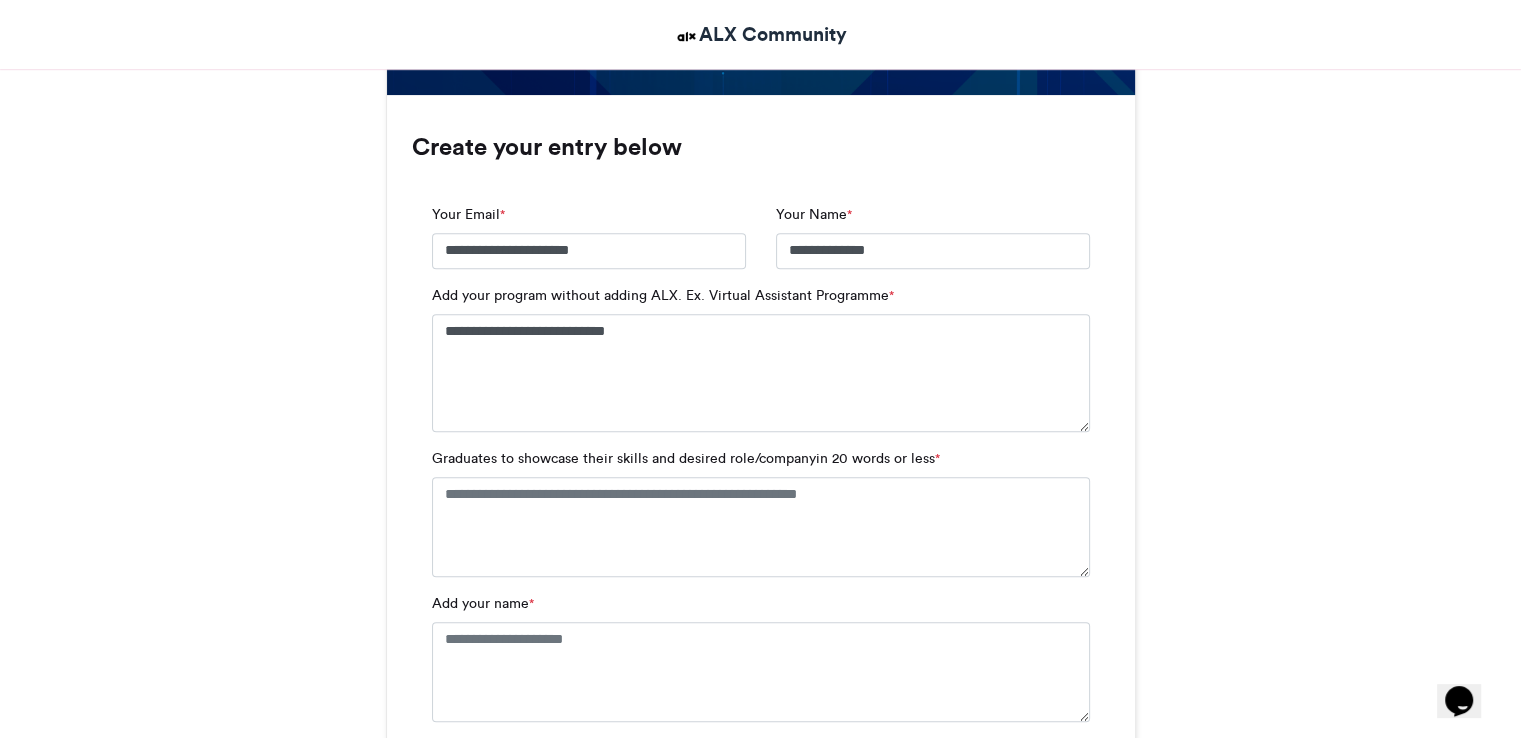 scroll, scrollTop: 1603, scrollLeft: 0, axis: vertical 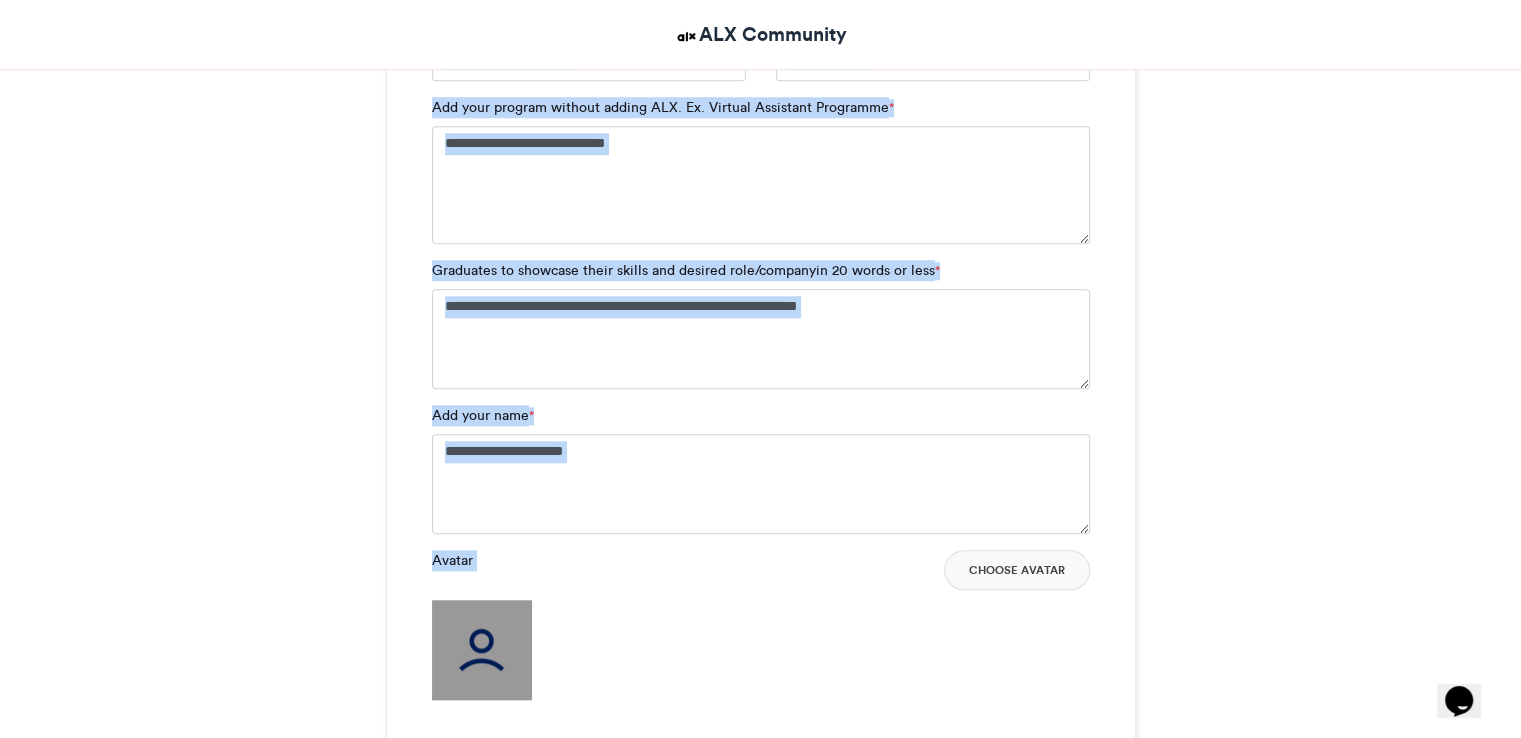 drag, startPoint x: 432, startPoint y: 191, endPoint x: 680, endPoint y: 597, distance: 475.75204 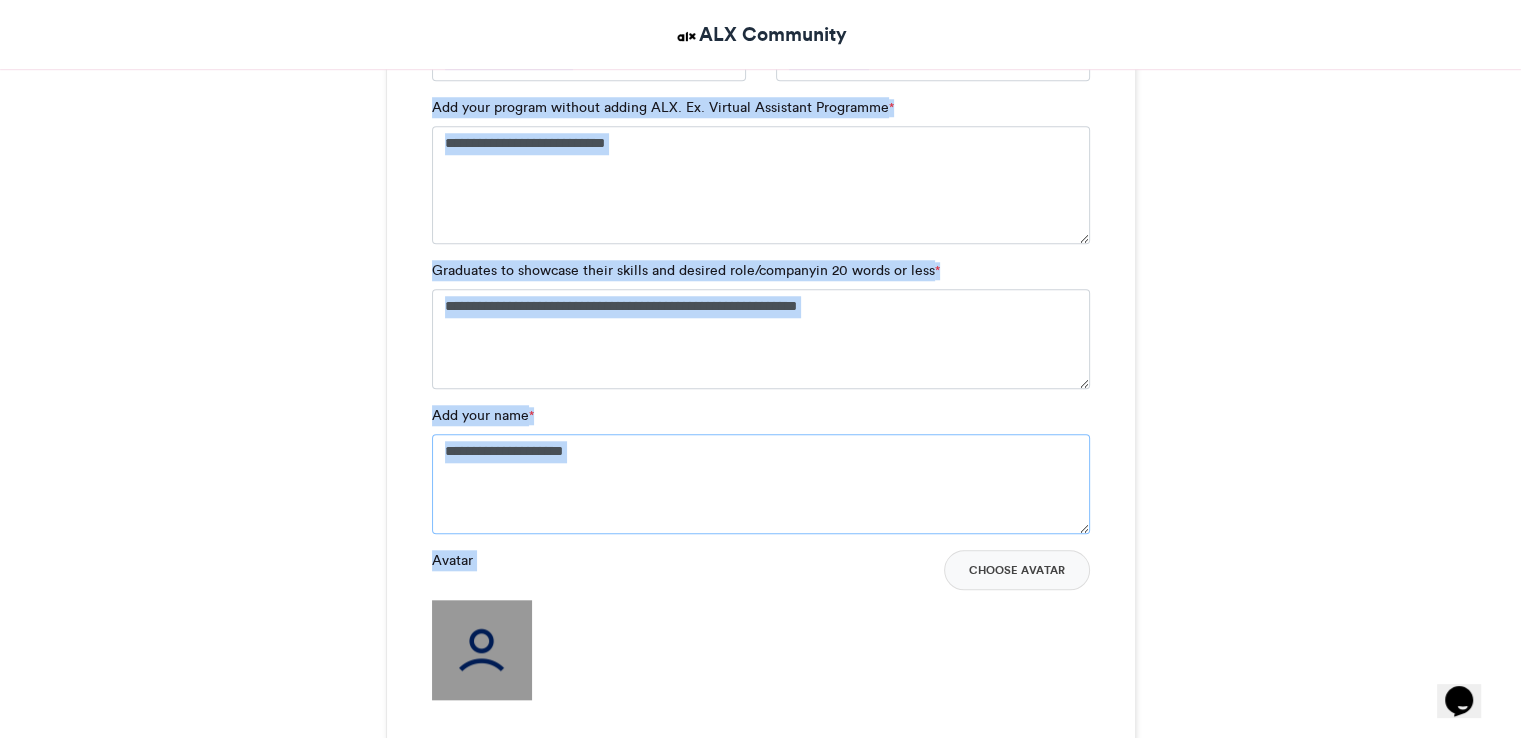click on "Add your name  *" at bounding box center (761, 484) 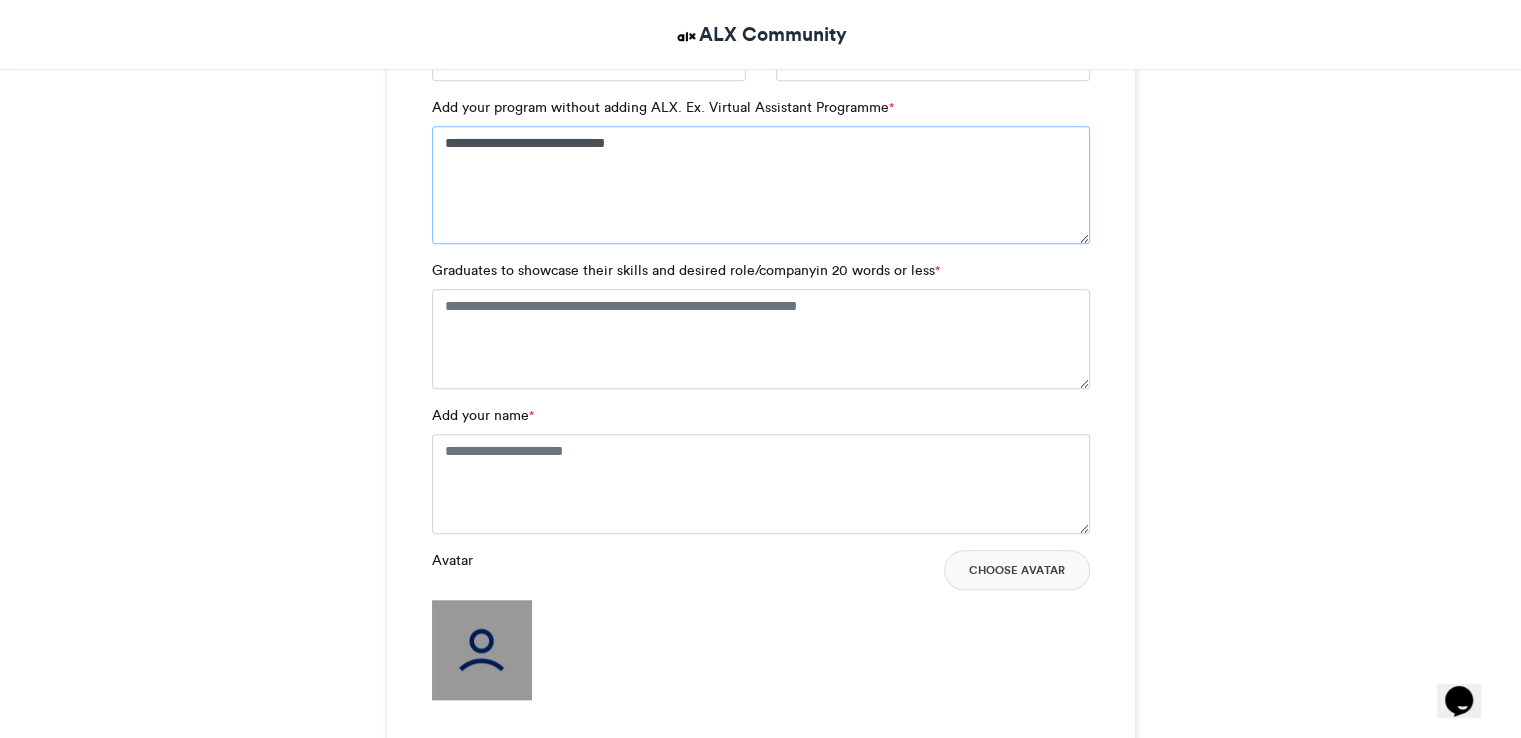 drag, startPoint x: 886, startPoint y: 203, endPoint x: 879, endPoint y: 331, distance: 128.19127 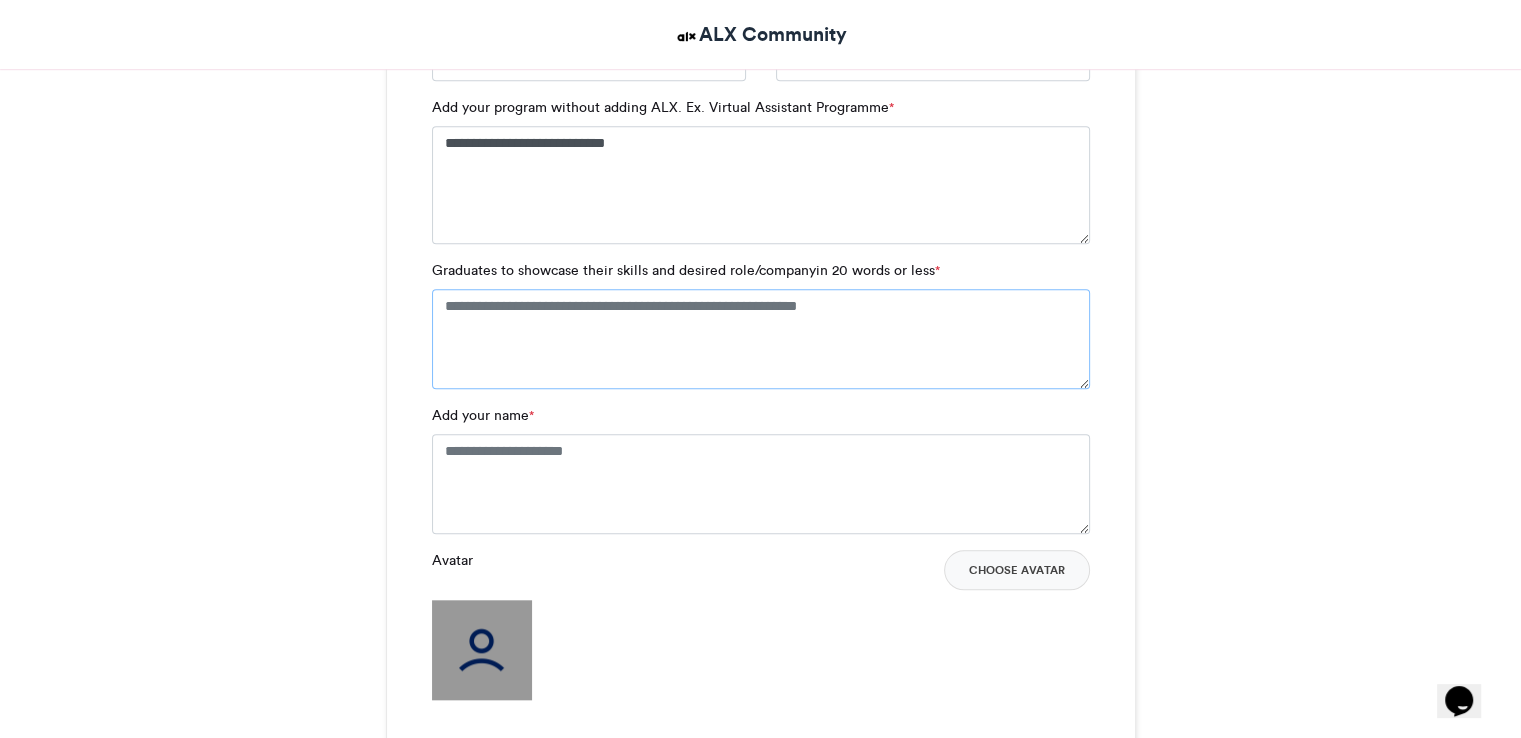 click on "Graduates to showcase their skills and desired role/companyin 20 words or less  *" at bounding box center [761, 339] 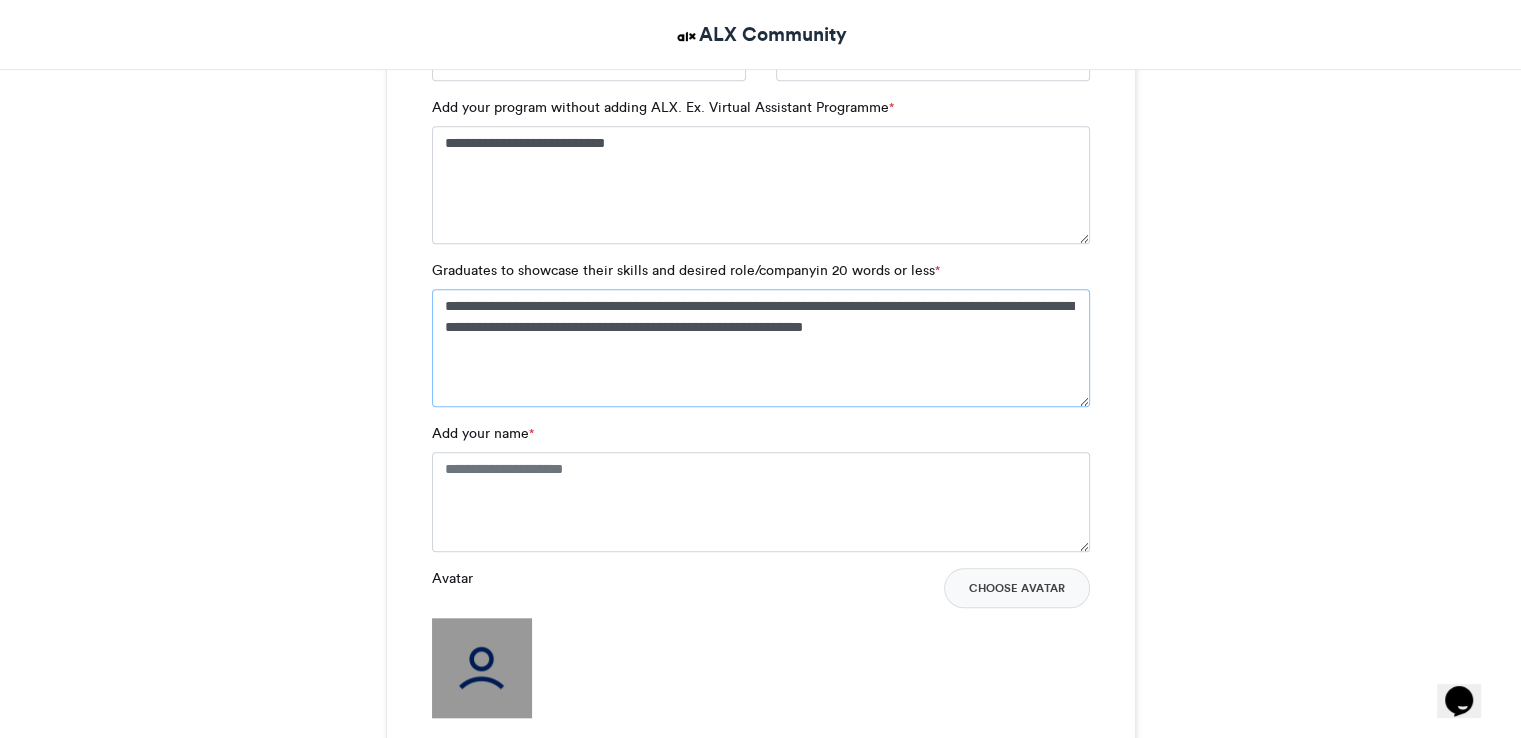 click on "**********" at bounding box center [761, 348] 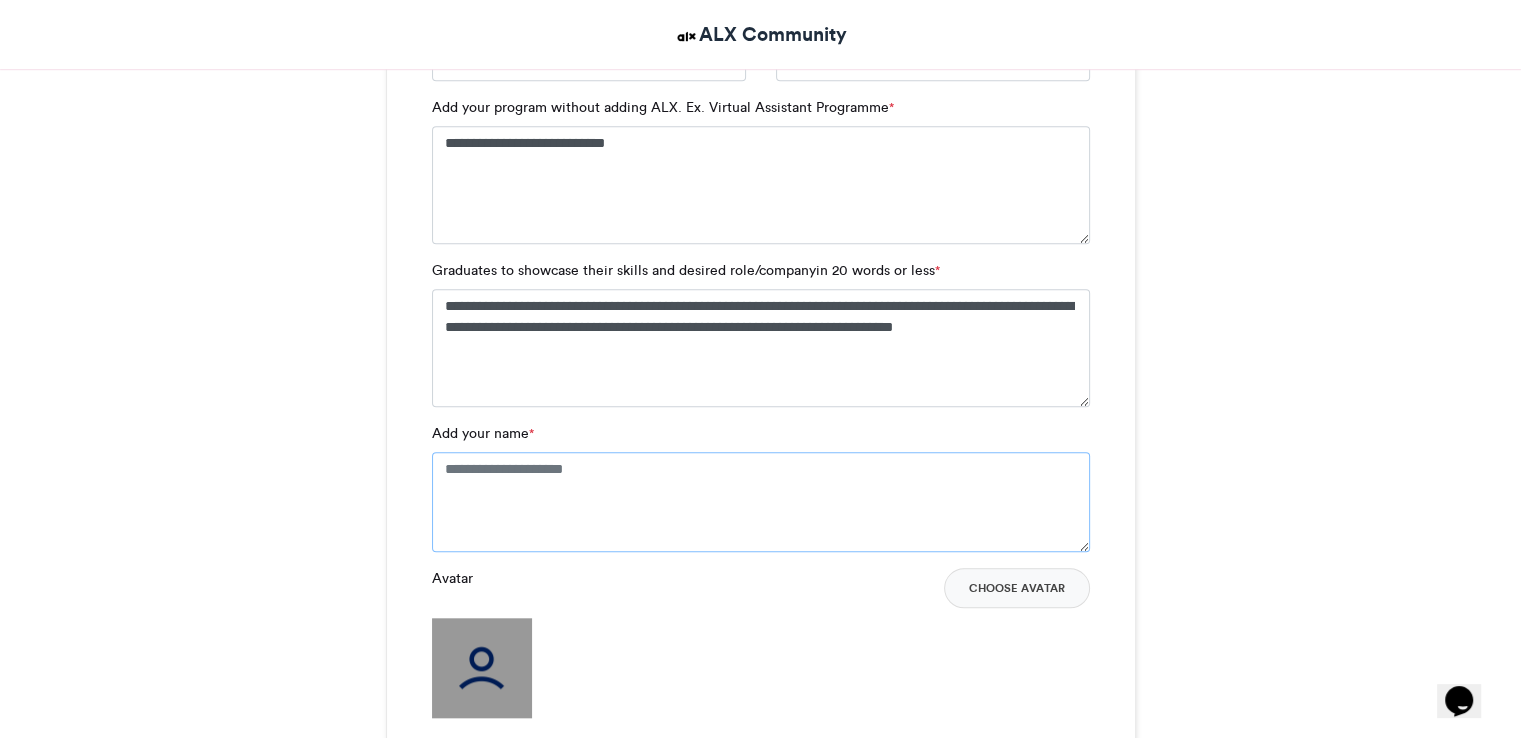click on "Add your name  *" at bounding box center (761, 502) 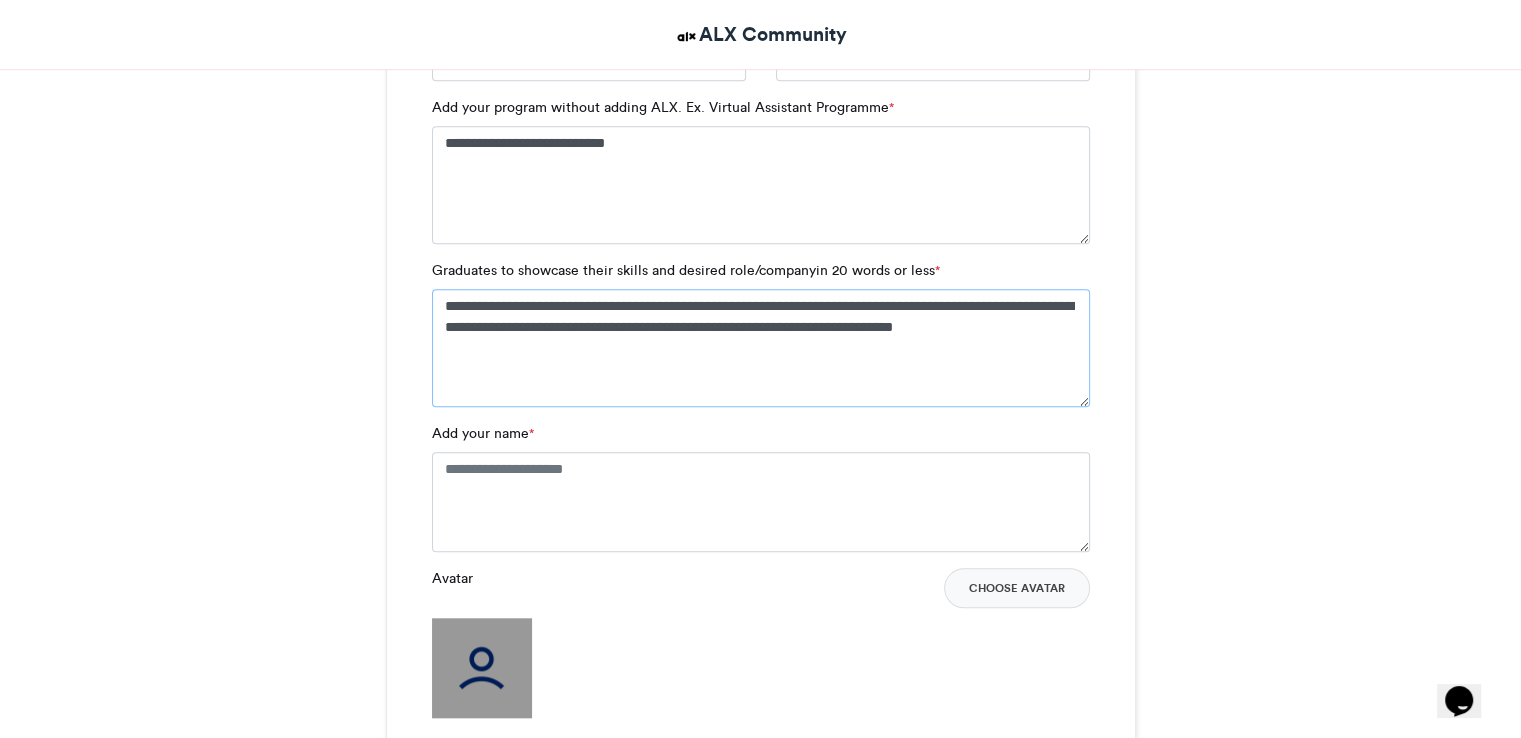 click on "**********" at bounding box center (761, 348) 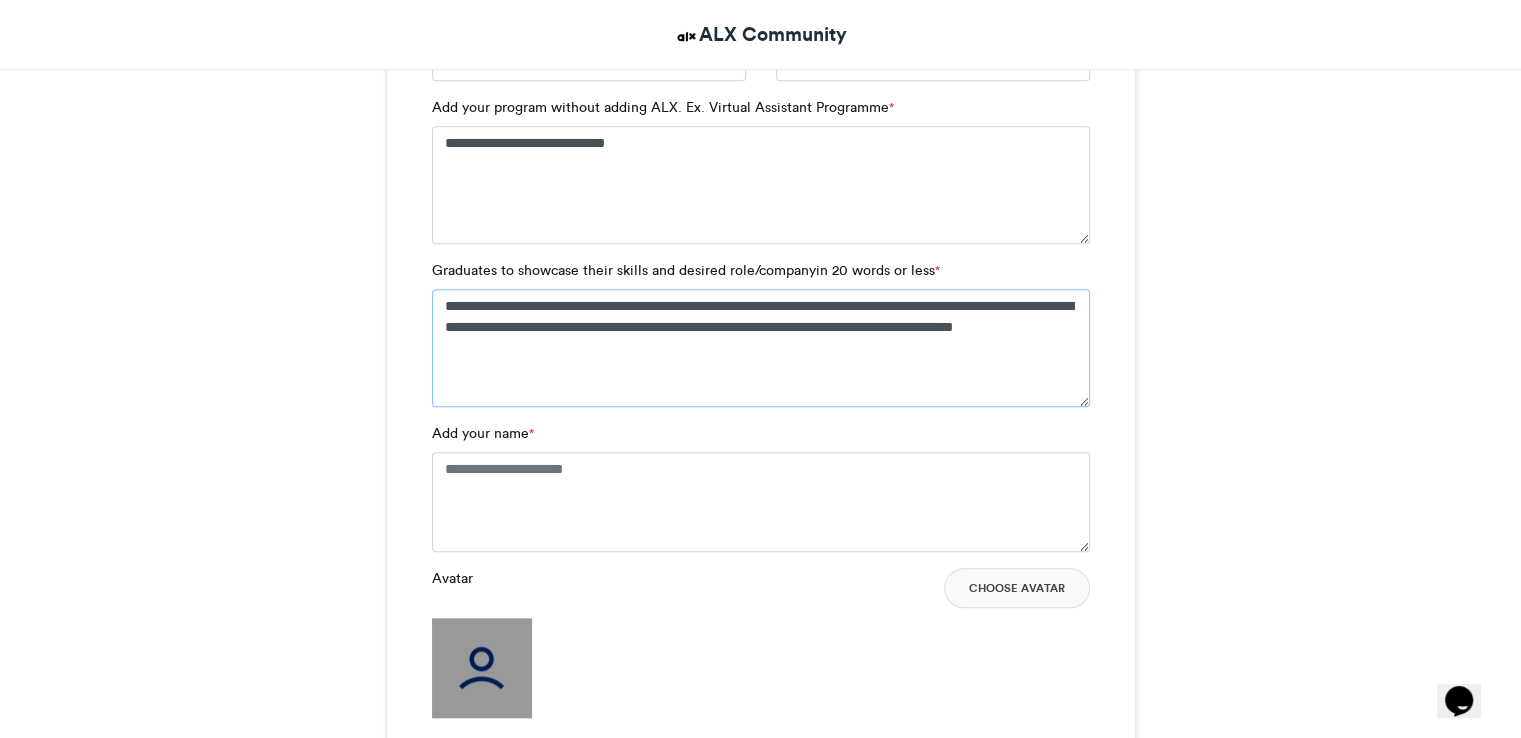click on "**********" at bounding box center [761, 348] 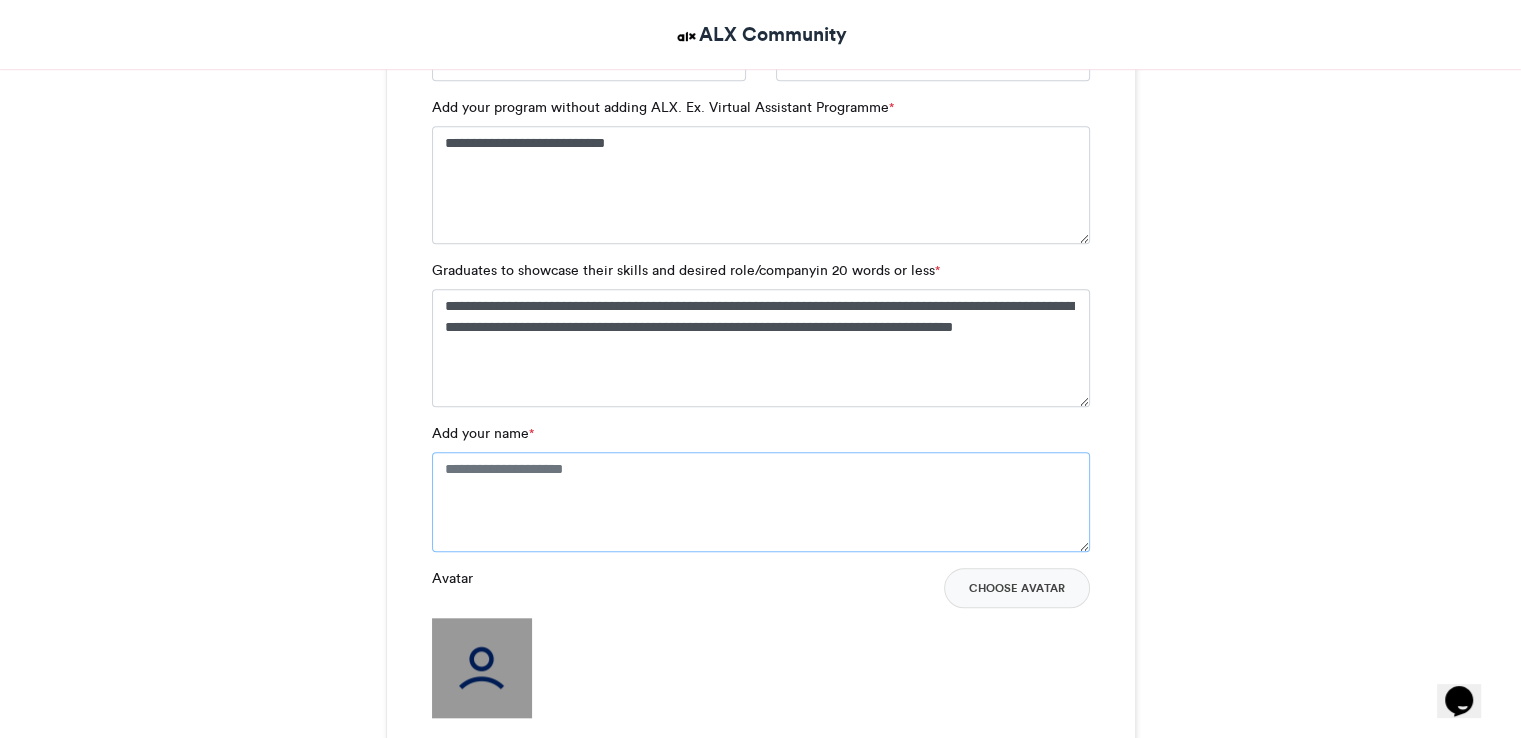 click on "Add your name  *" at bounding box center (761, 502) 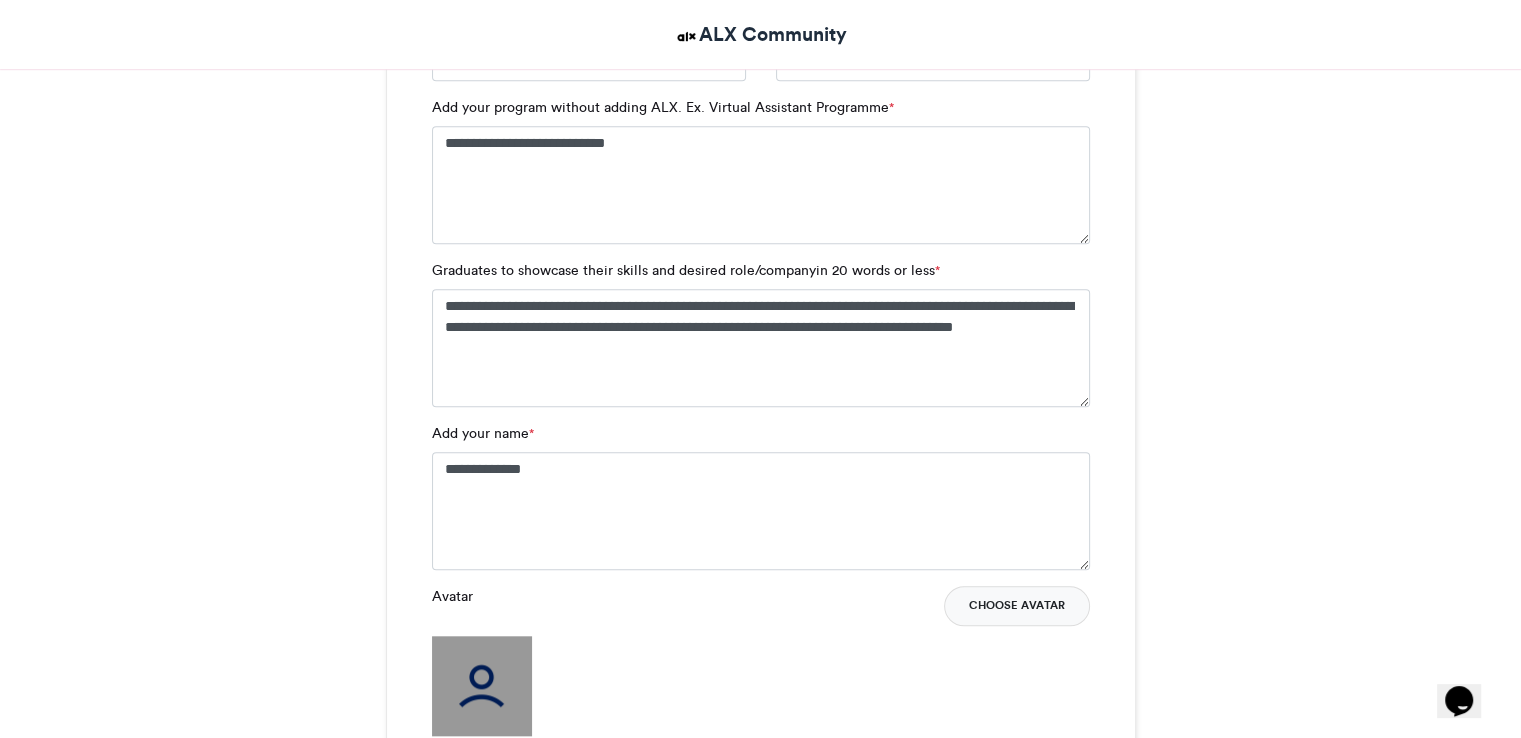 click on "Choose Avatar" at bounding box center (1017, 606) 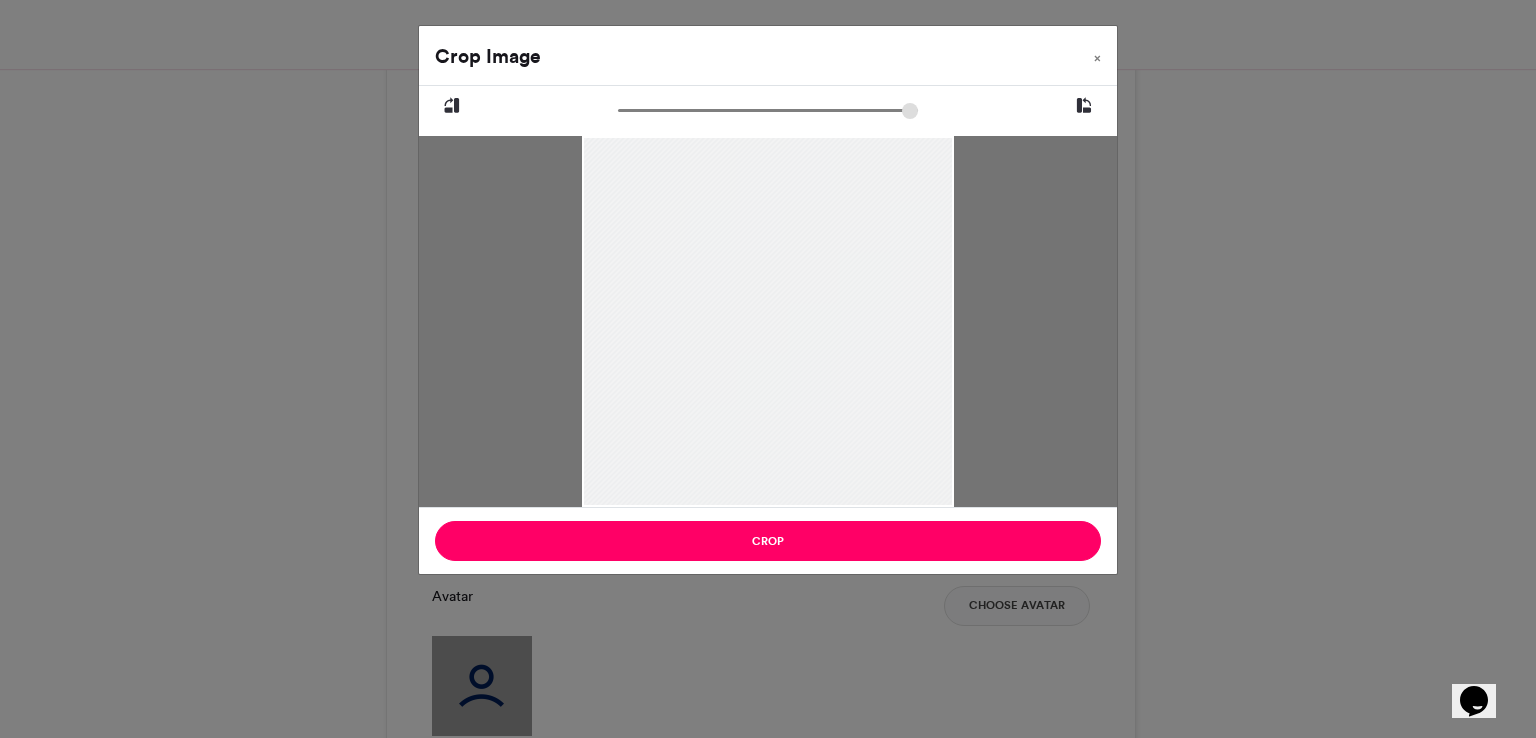 drag, startPoint x: 829, startPoint y: 407, endPoint x: 750, endPoint y: 431, distance: 82.565125 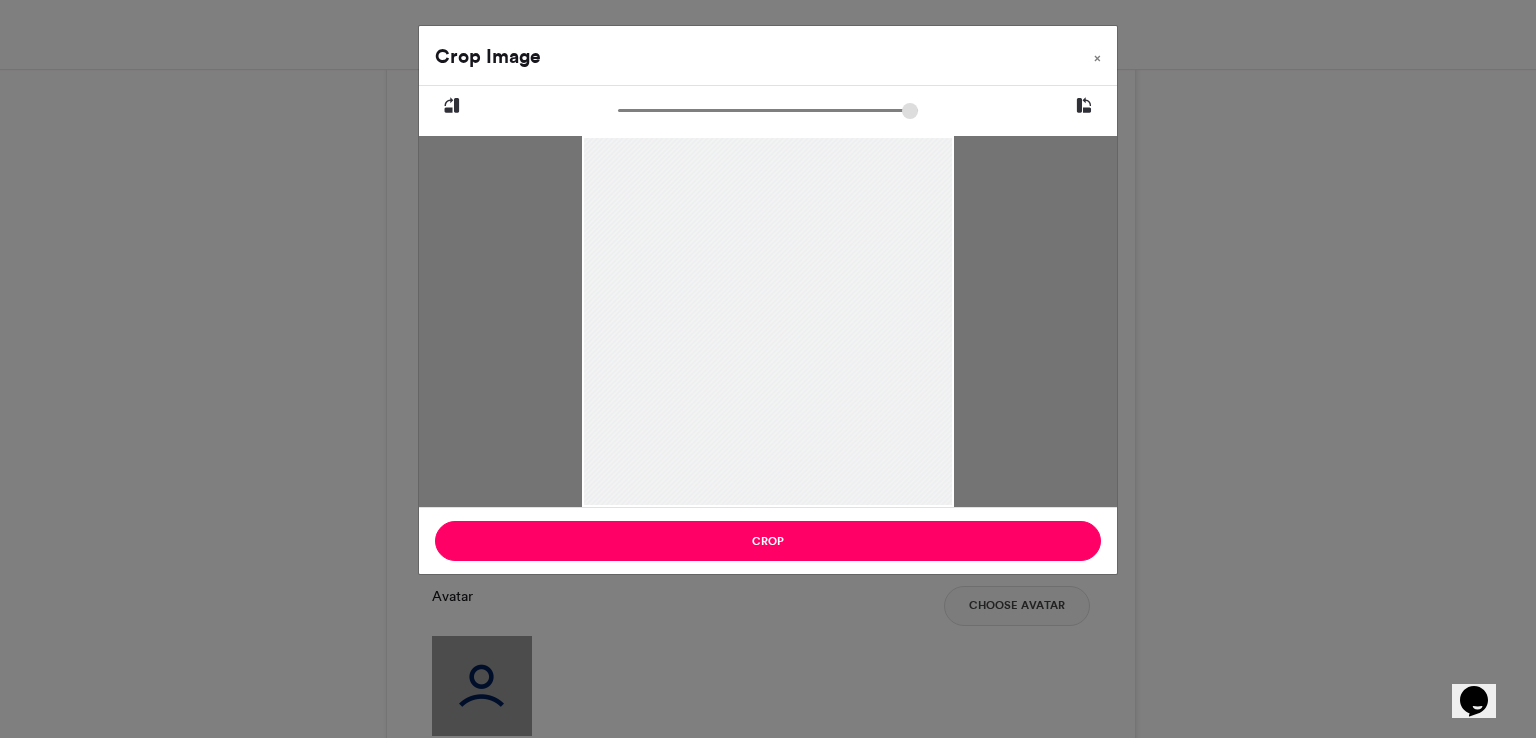 drag, startPoint x: 806, startPoint y: 264, endPoint x: 820, endPoint y: 258, distance: 15.231546 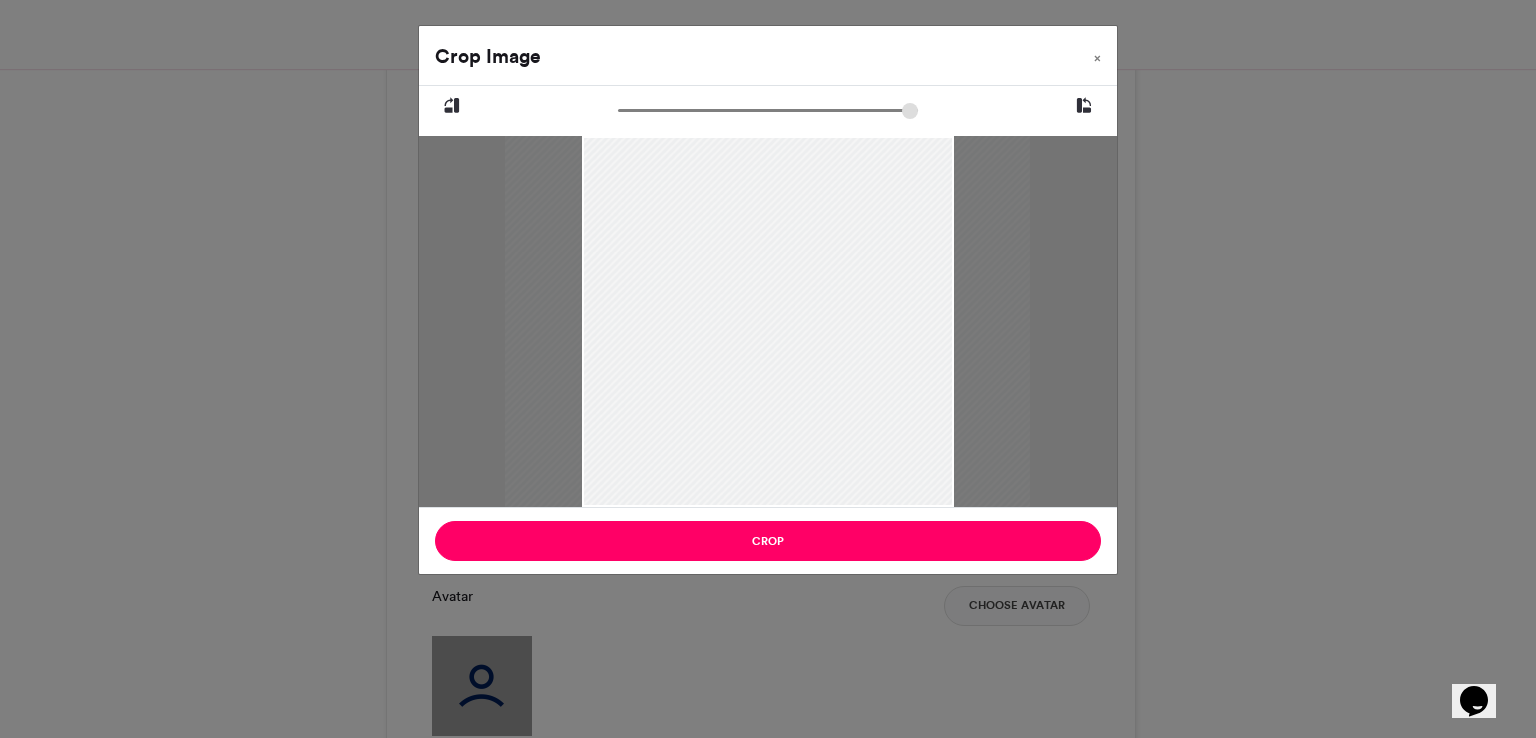 type on "******" 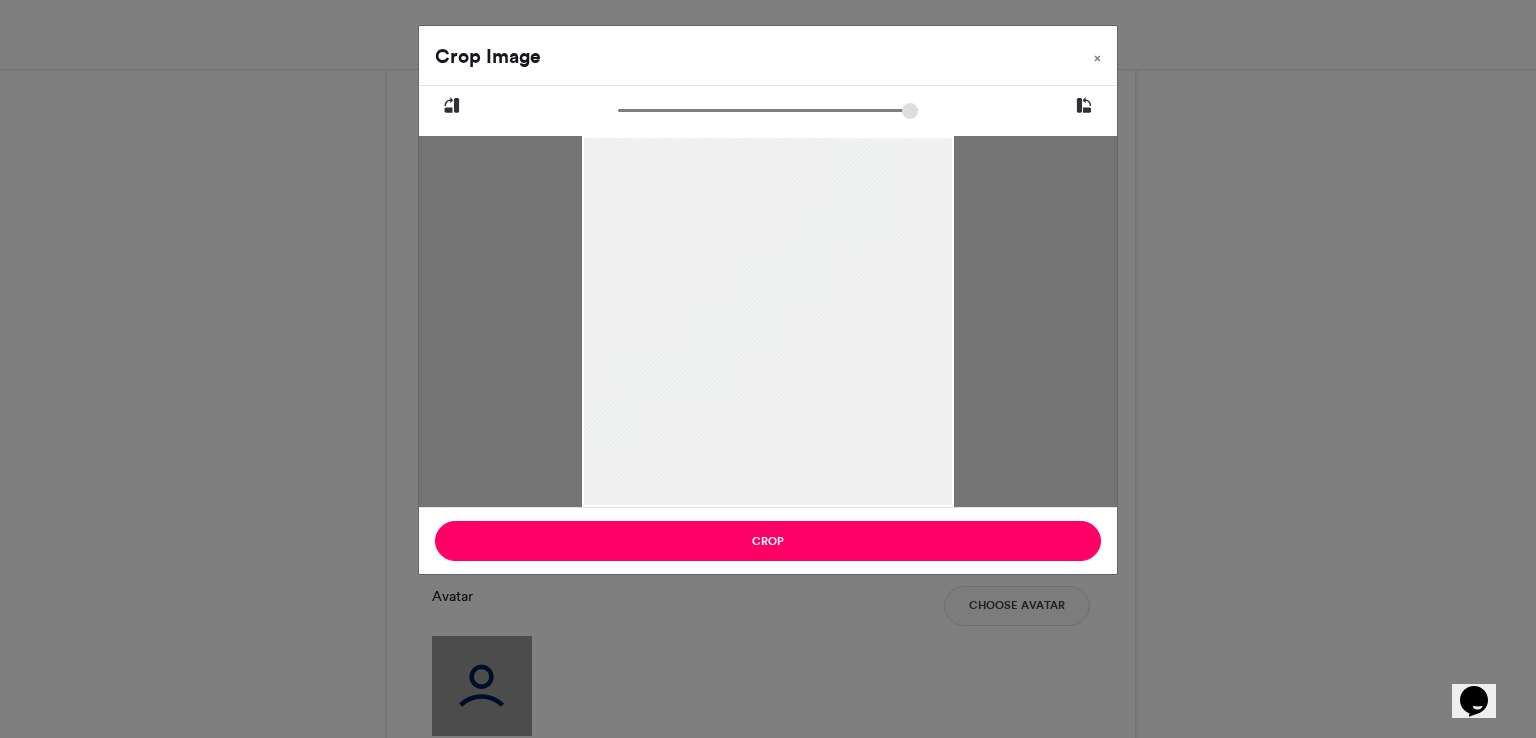 drag, startPoint x: 628, startPoint y: 106, endPoint x: 616, endPoint y: 115, distance: 15 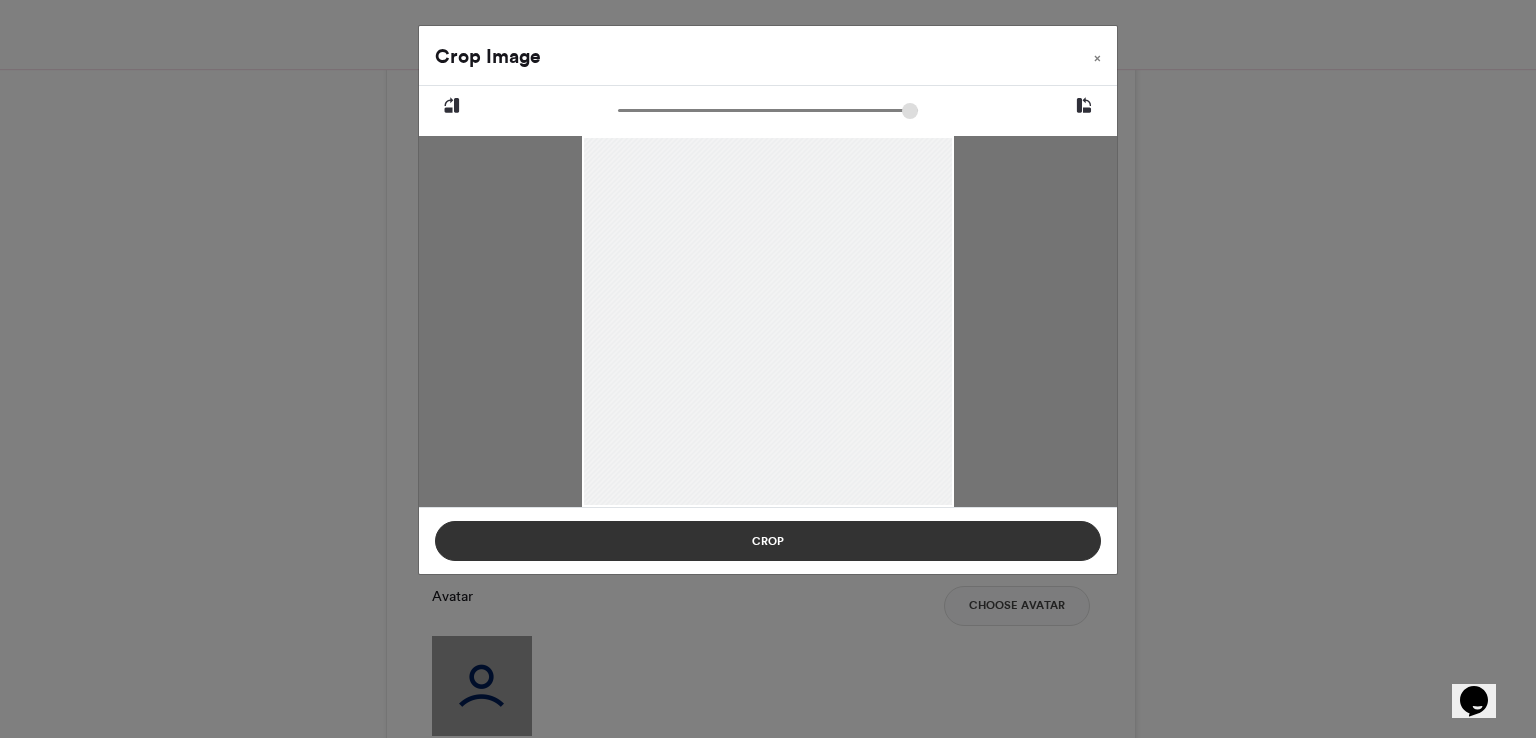 click on "Crop" at bounding box center (768, 541) 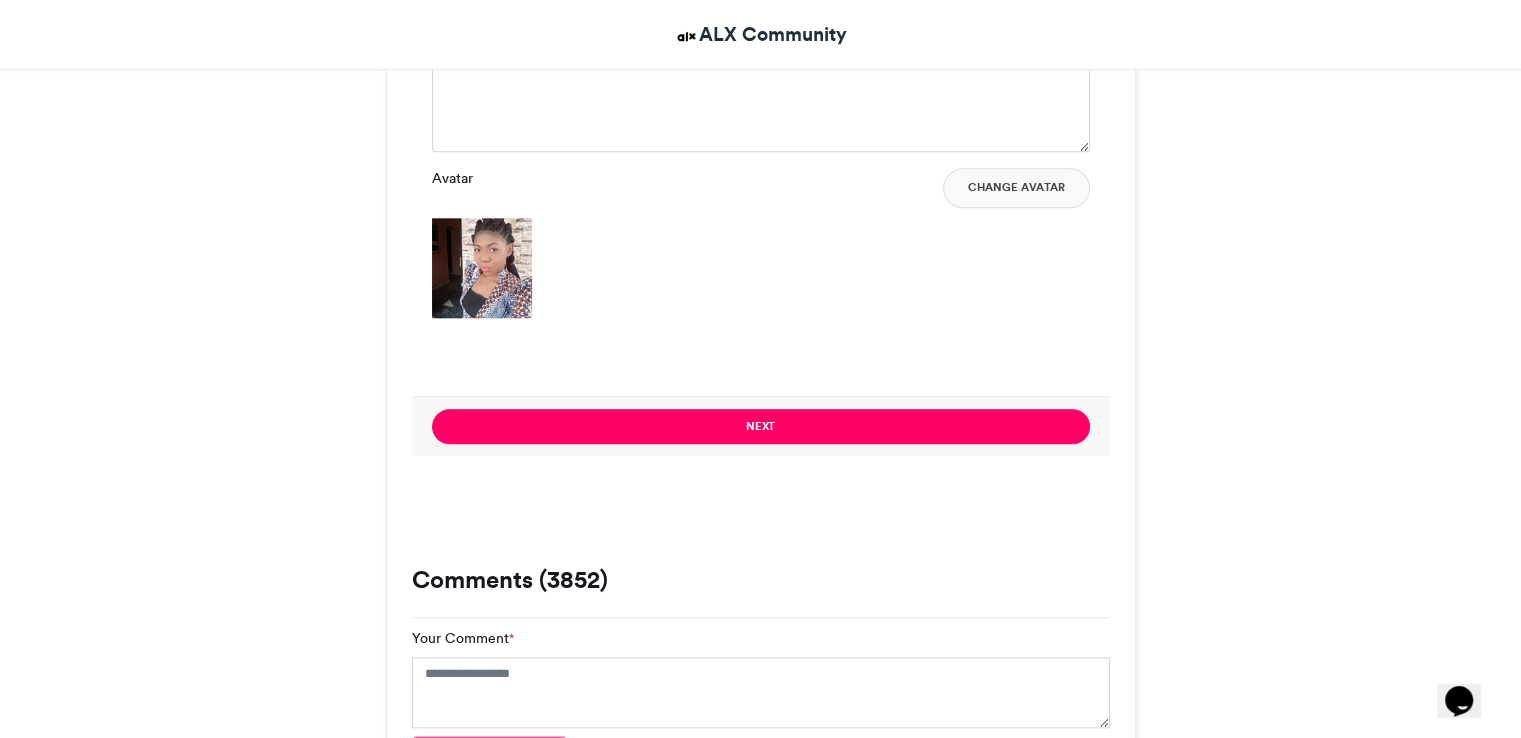 scroll, scrollTop: 2236, scrollLeft: 0, axis: vertical 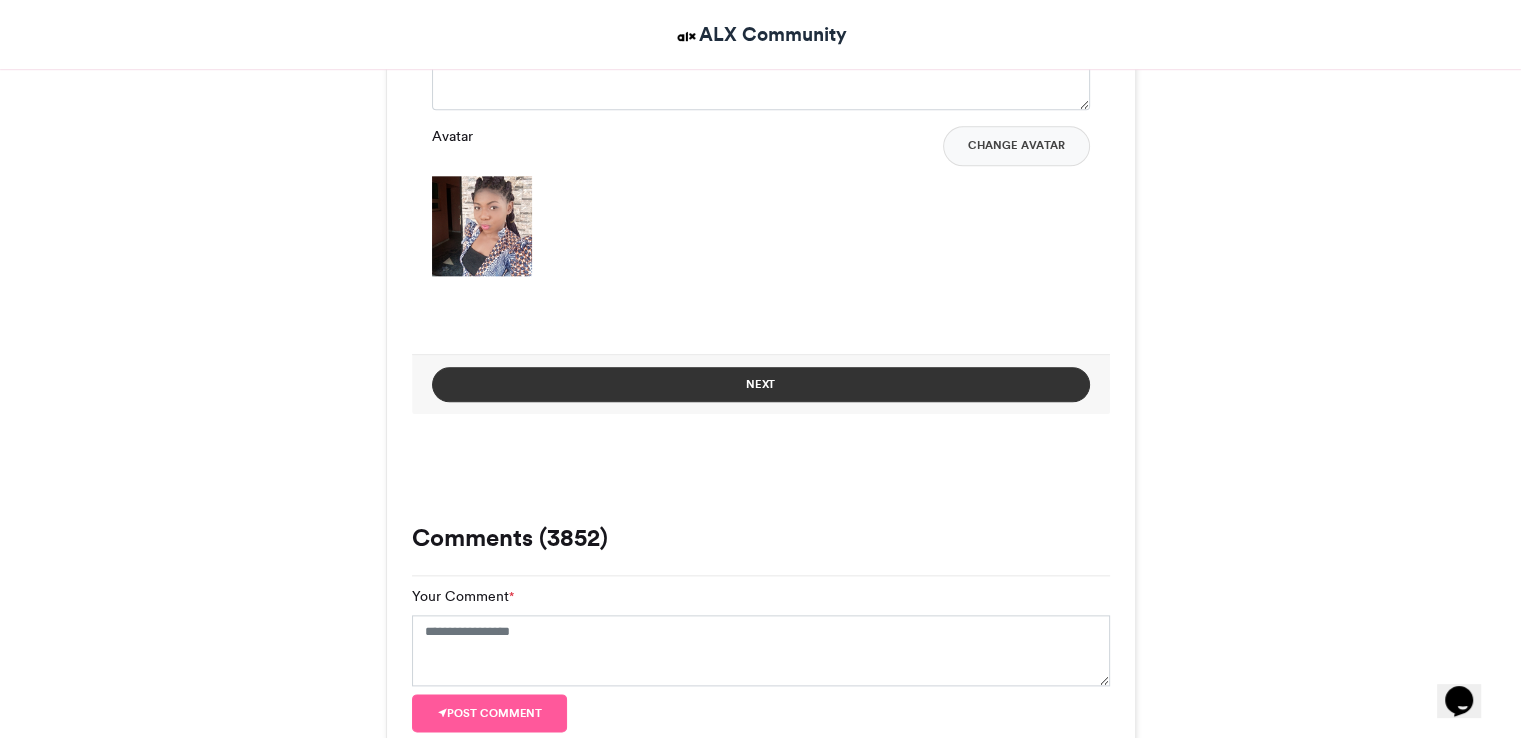 click on "Next" at bounding box center [761, 384] 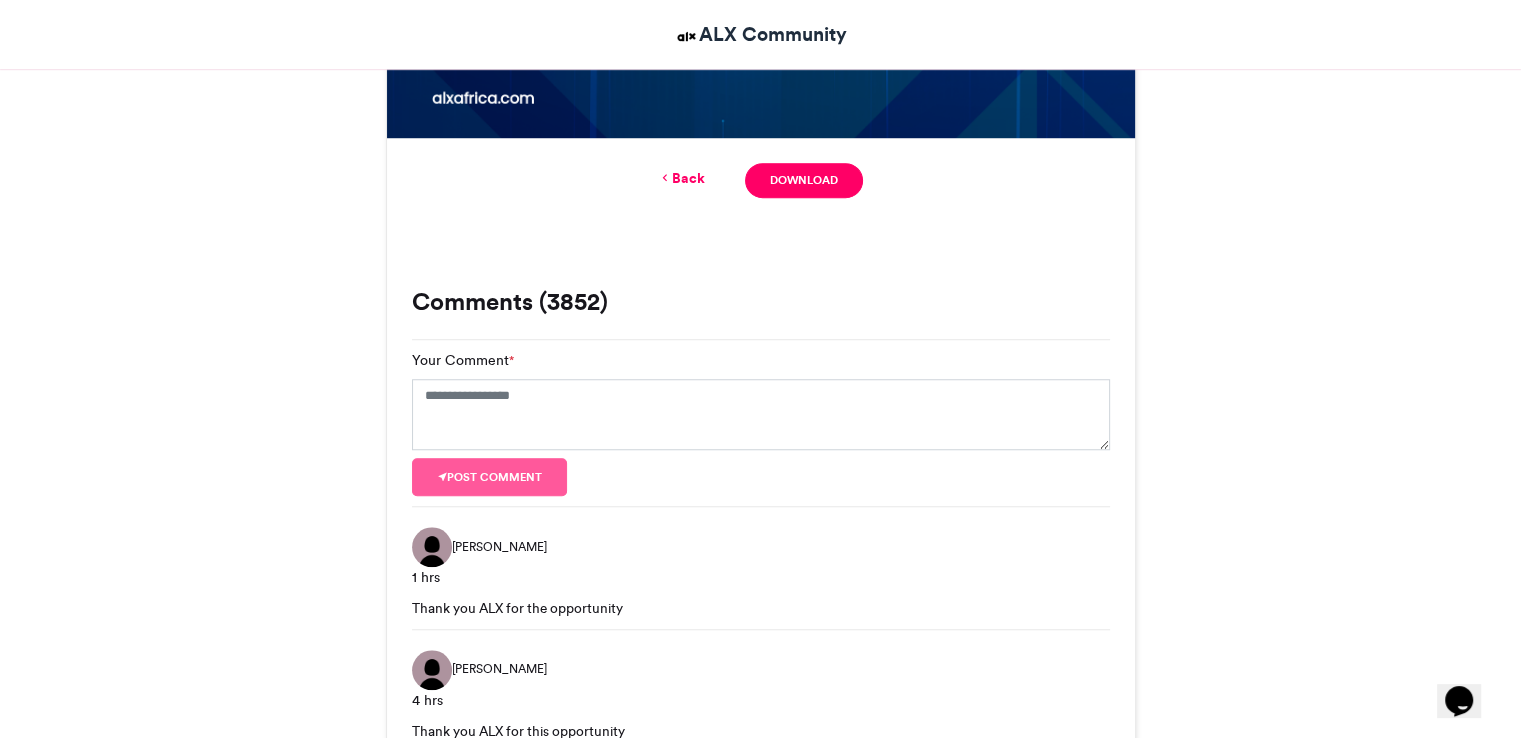scroll, scrollTop: 1741, scrollLeft: 0, axis: vertical 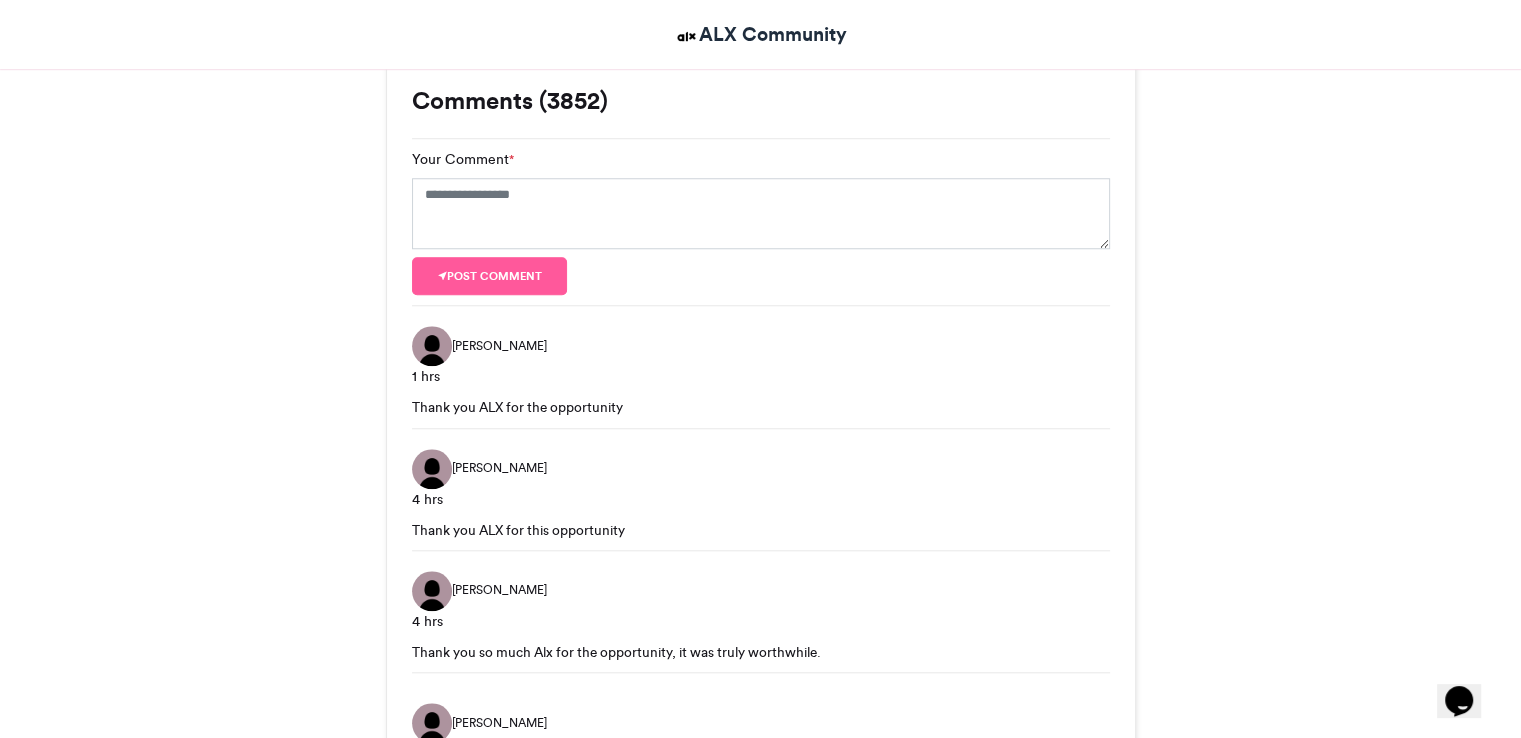 drag, startPoint x: 1516, startPoint y: 452, endPoint x: 1535, endPoint y: 435, distance: 25.495098 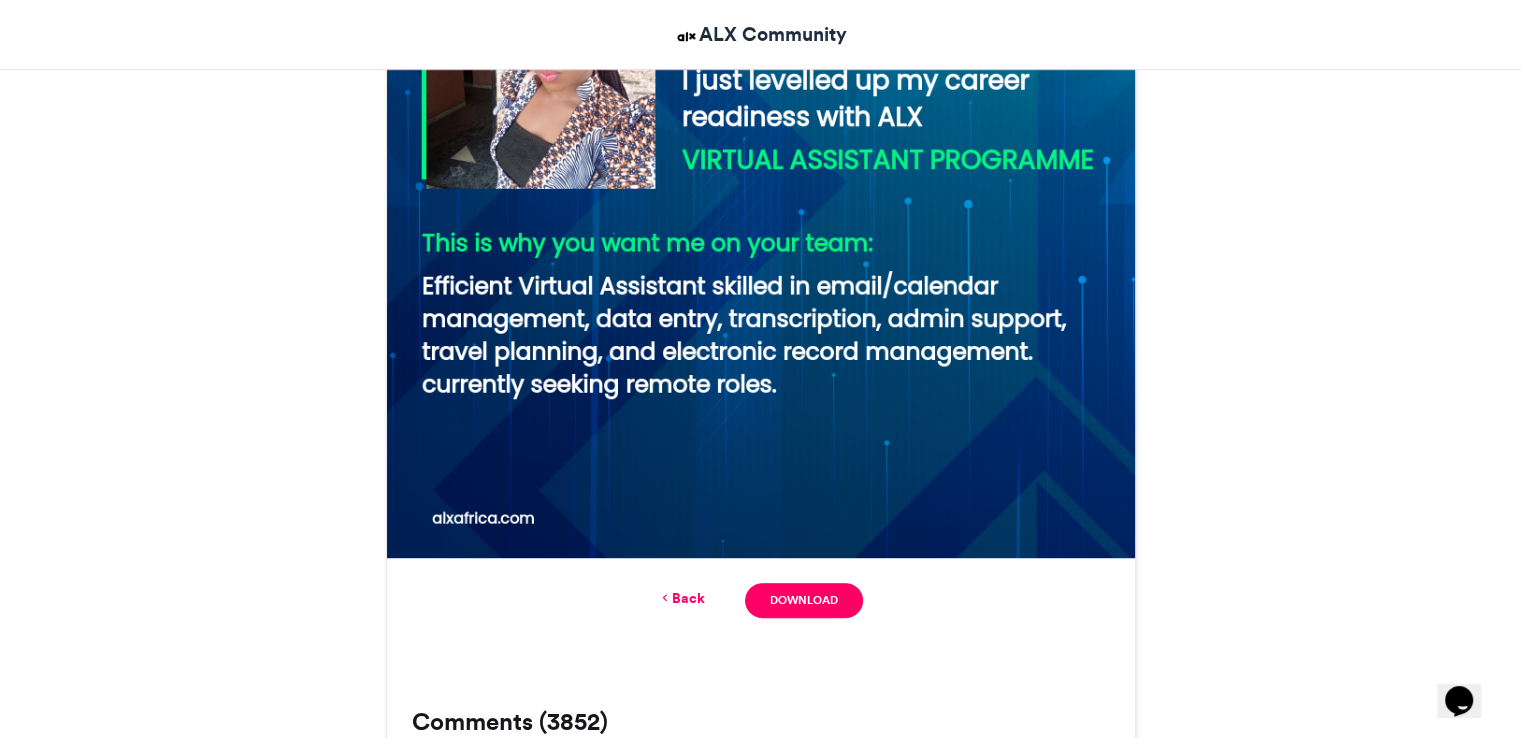 scroll, scrollTop: 1124, scrollLeft: 0, axis: vertical 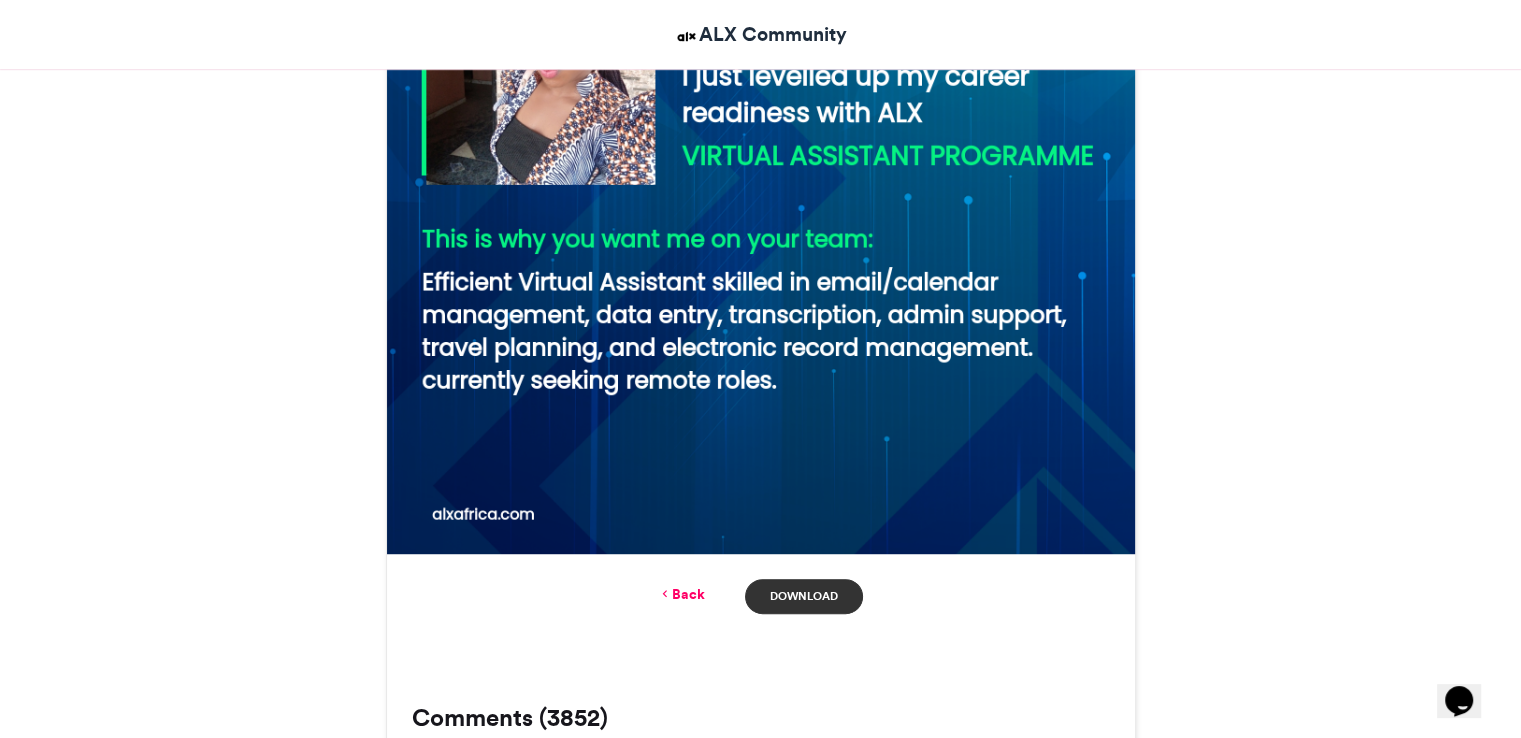 click on "Download" at bounding box center (803, 596) 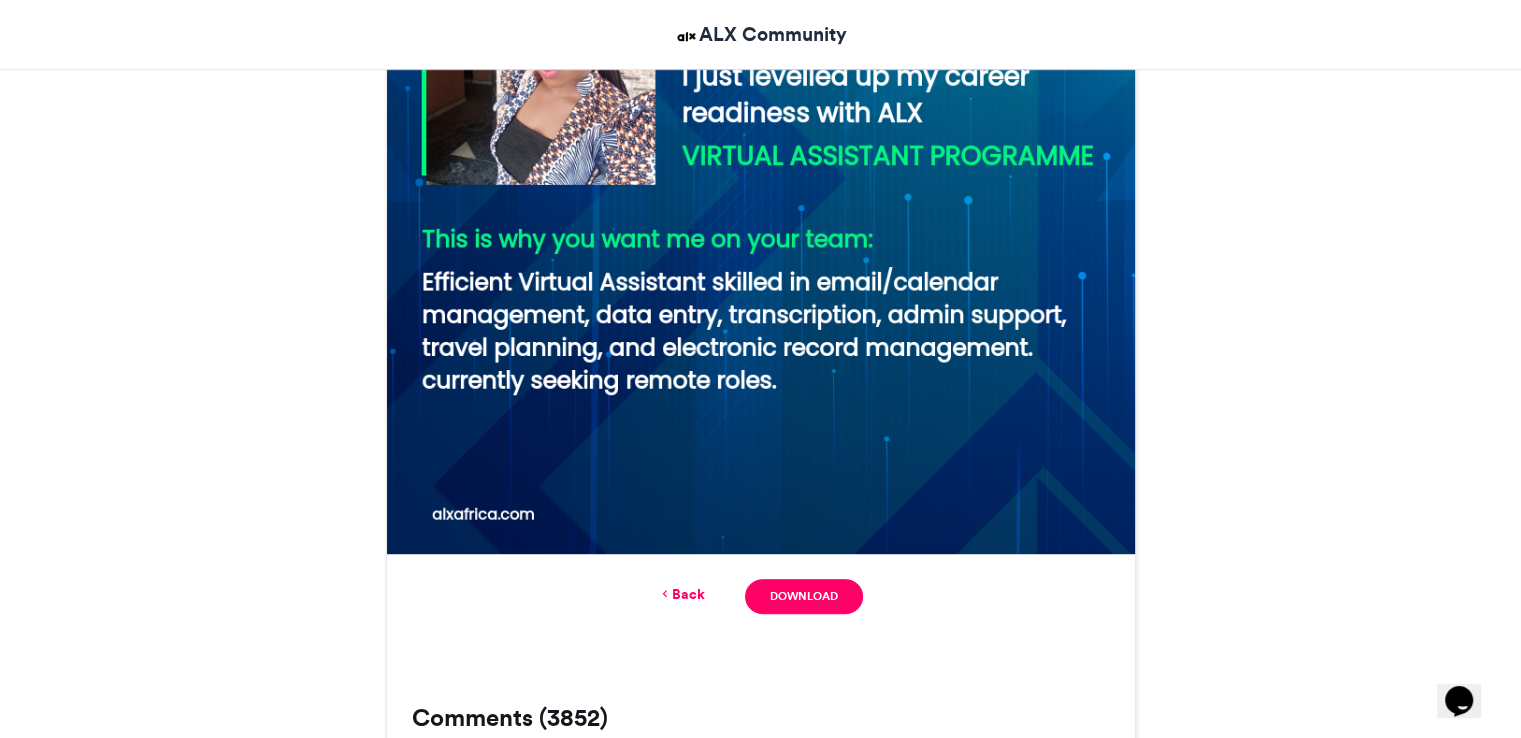 click on "Back" at bounding box center [681, 594] 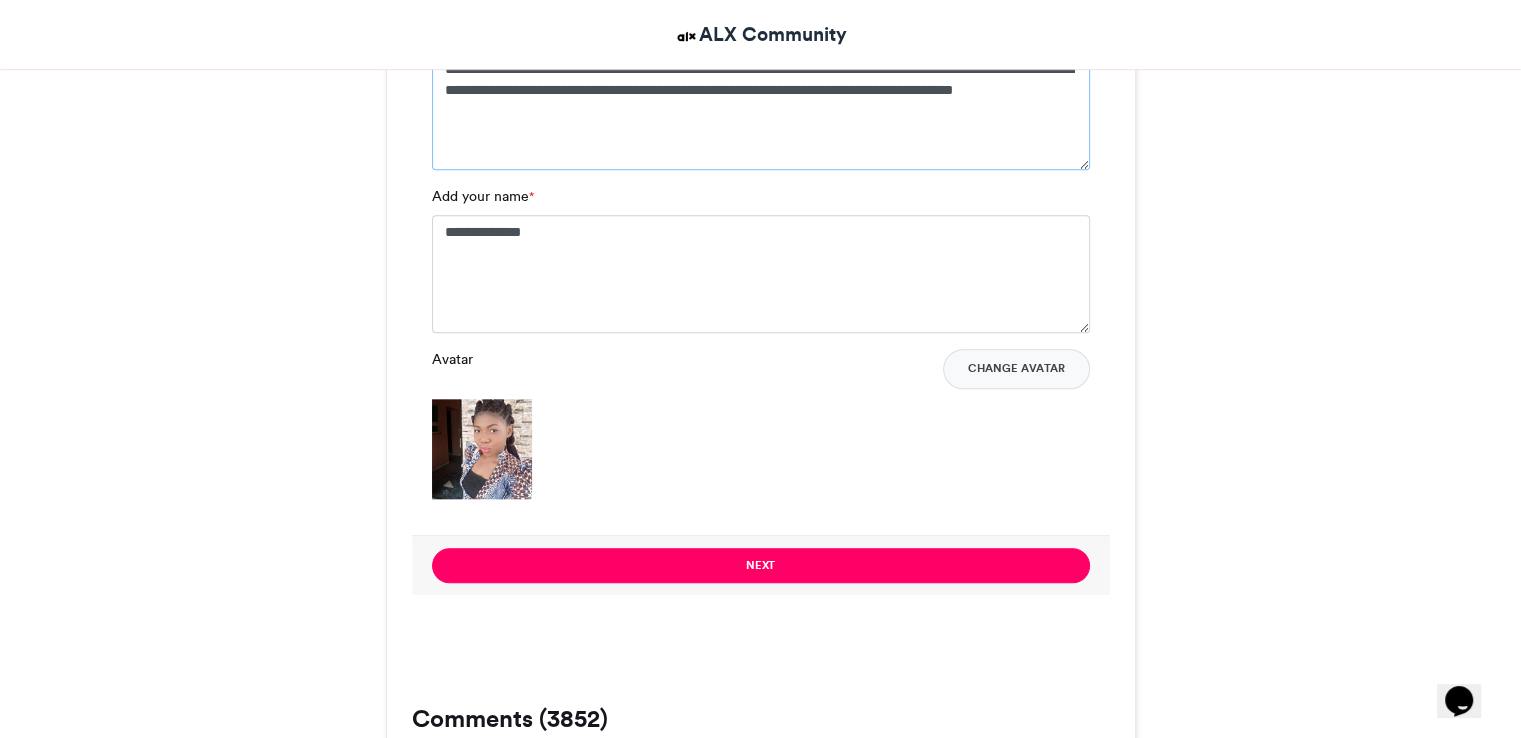 click on "**********" at bounding box center [761, 111] 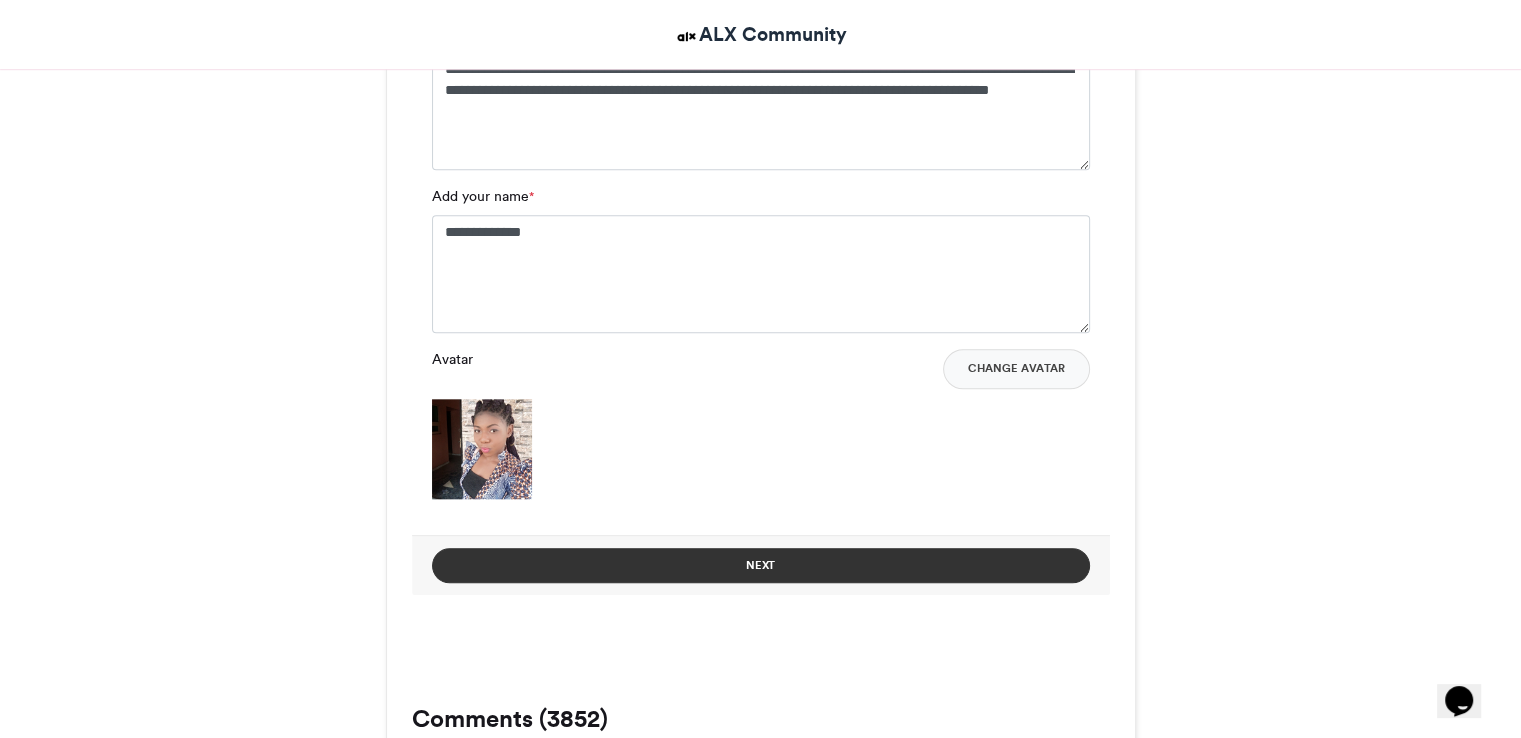 click on "Next" at bounding box center (761, 565) 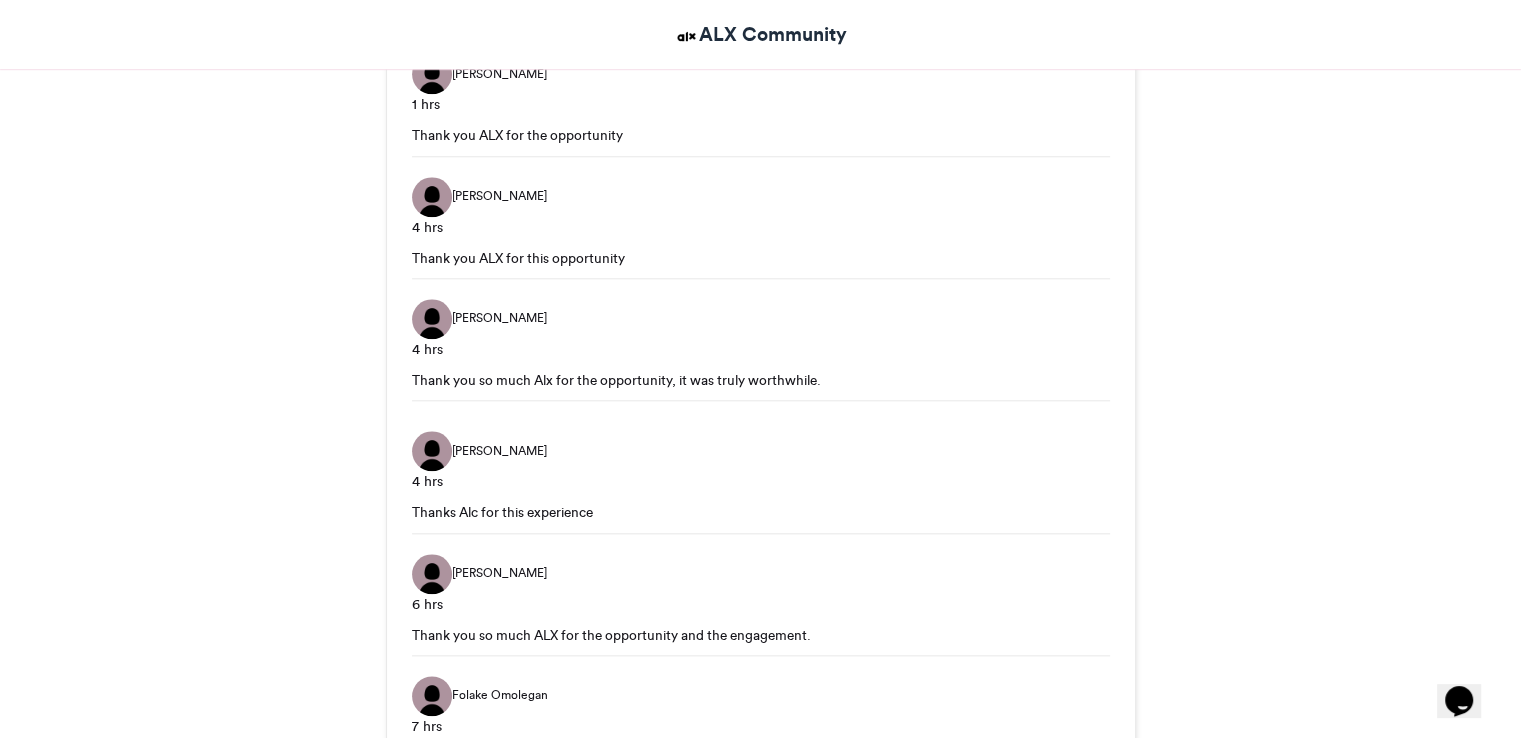 scroll, scrollTop: 1124, scrollLeft: 0, axis: vertical 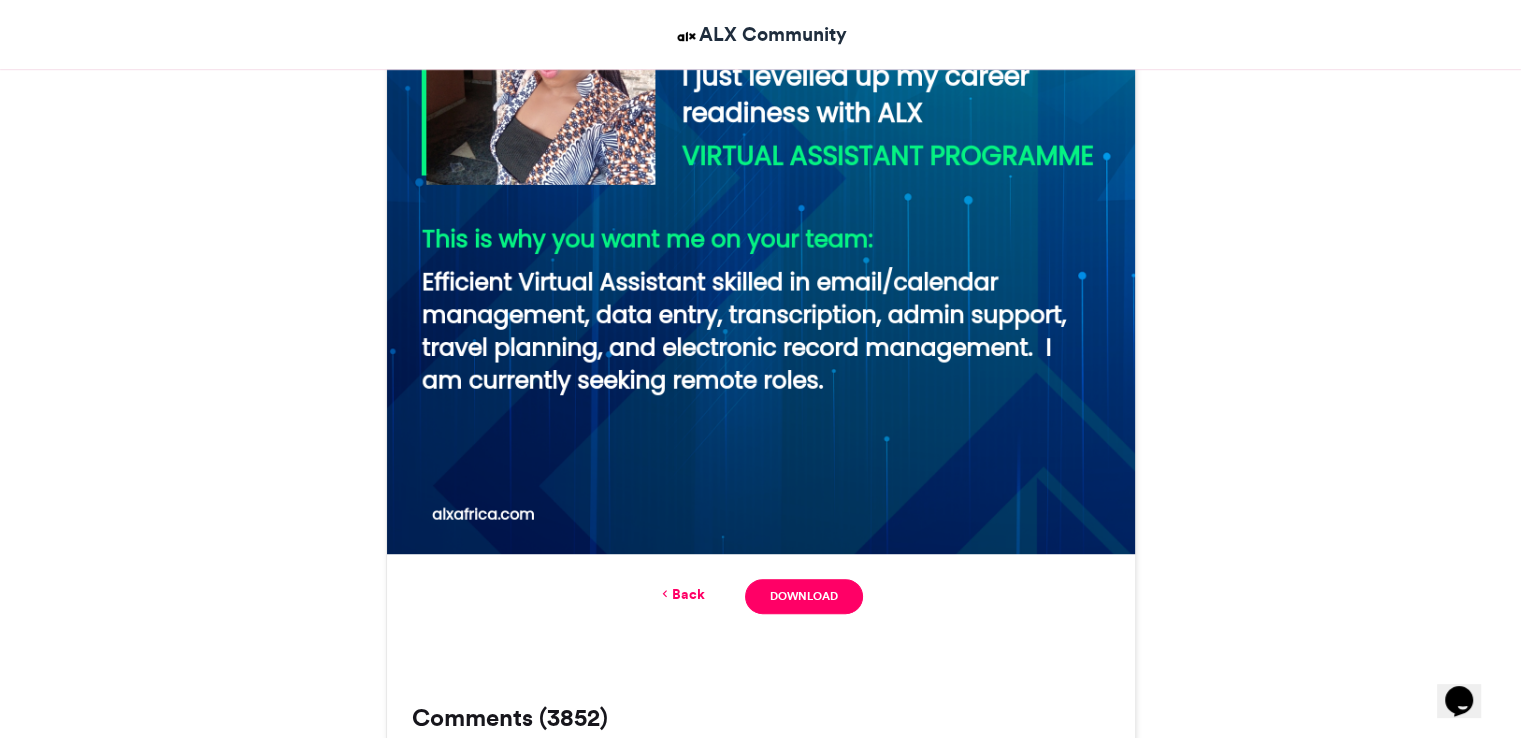 click on "Back" at bounding box center (681, 594) 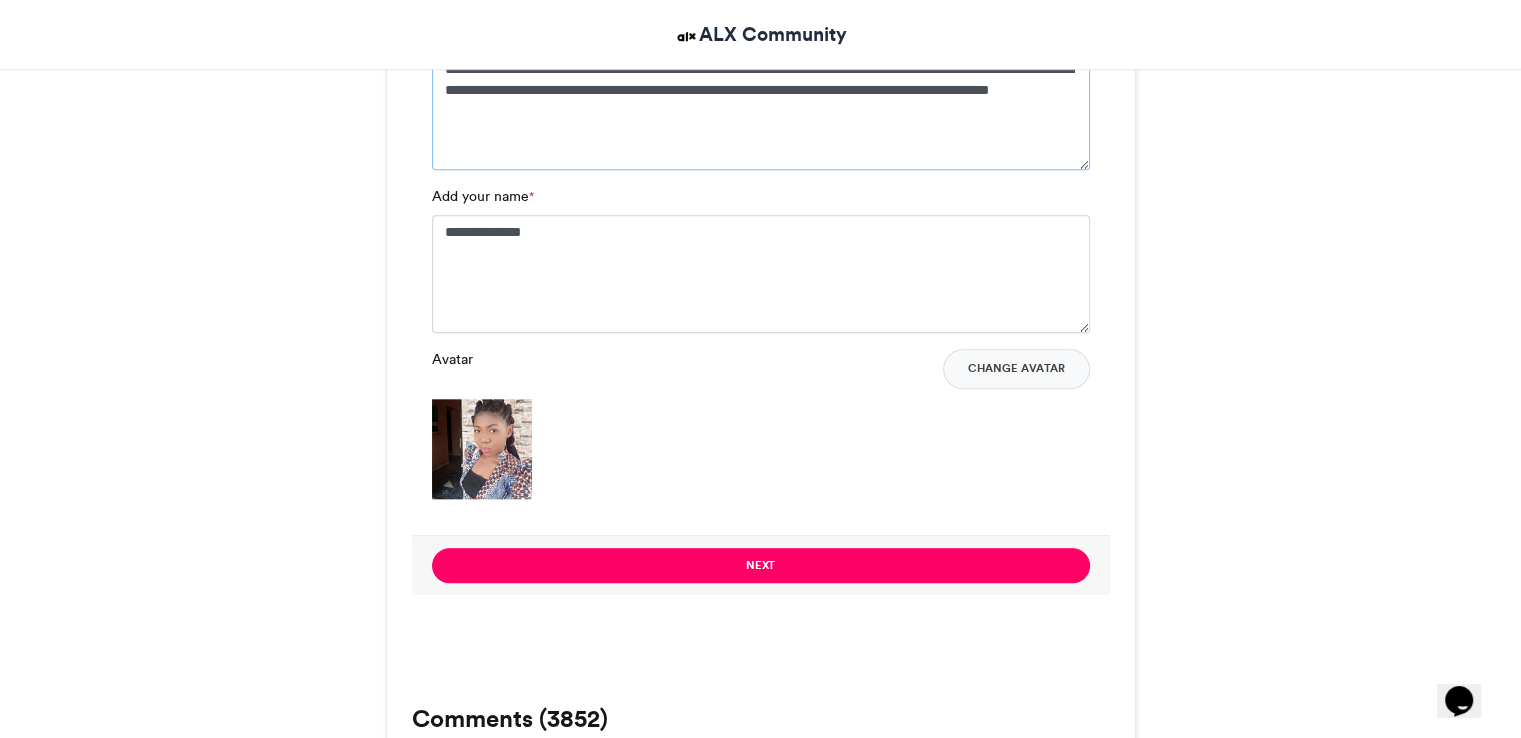 click on "**********" at bounding box center [761, 111] 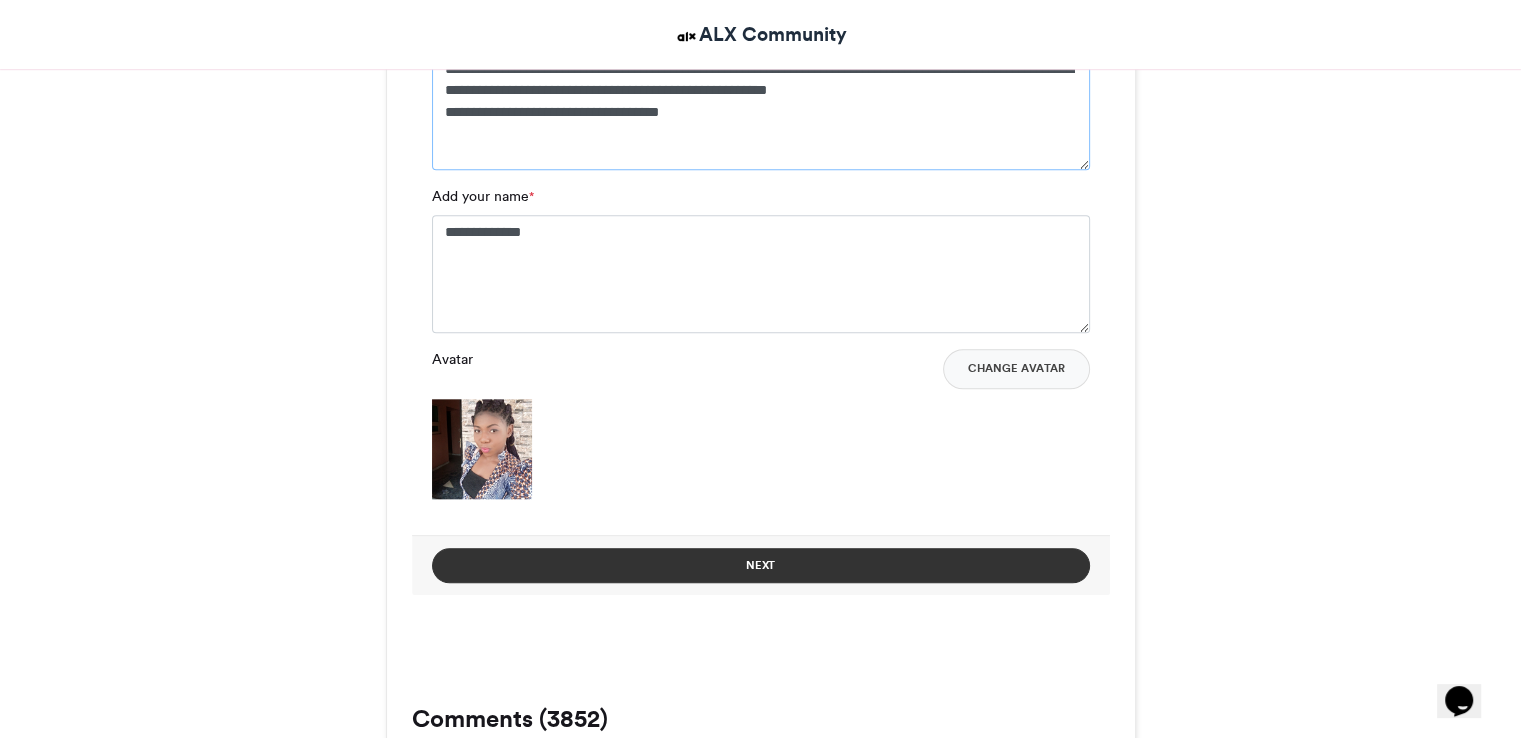 type on "**********" 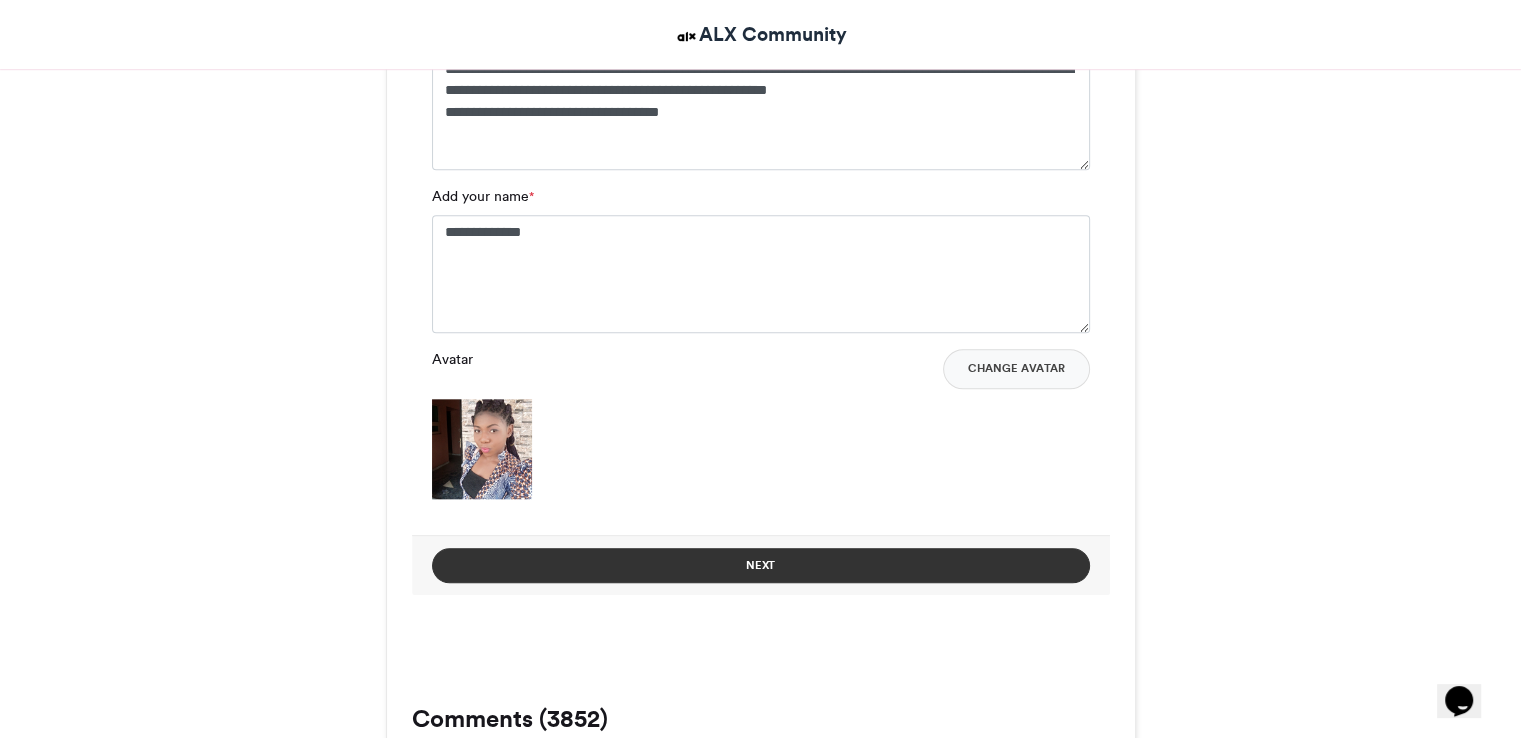 click on "Next" at bounding box center (761, 565) 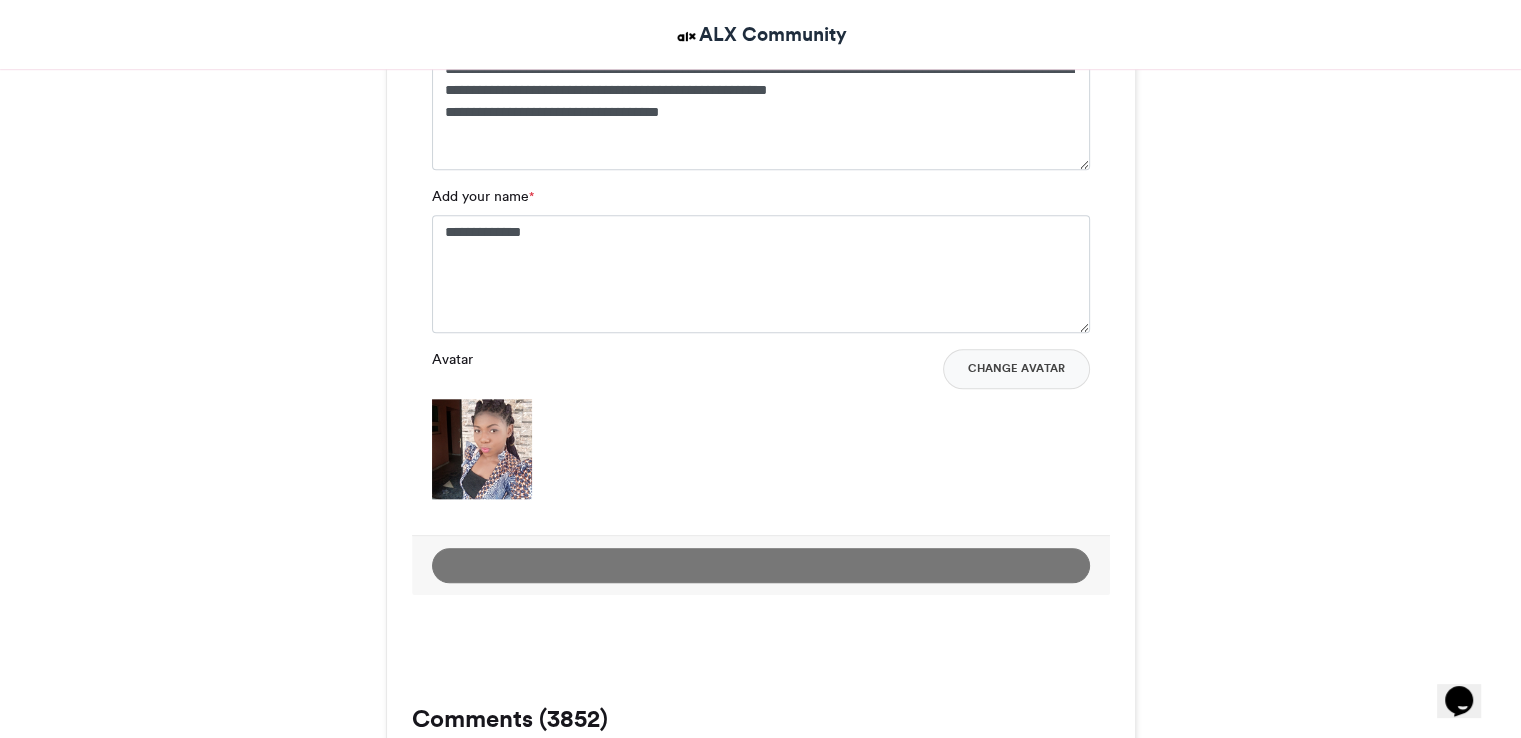 scroll, scrollTop: 1124, scrollLeft: 0, axis: vertical 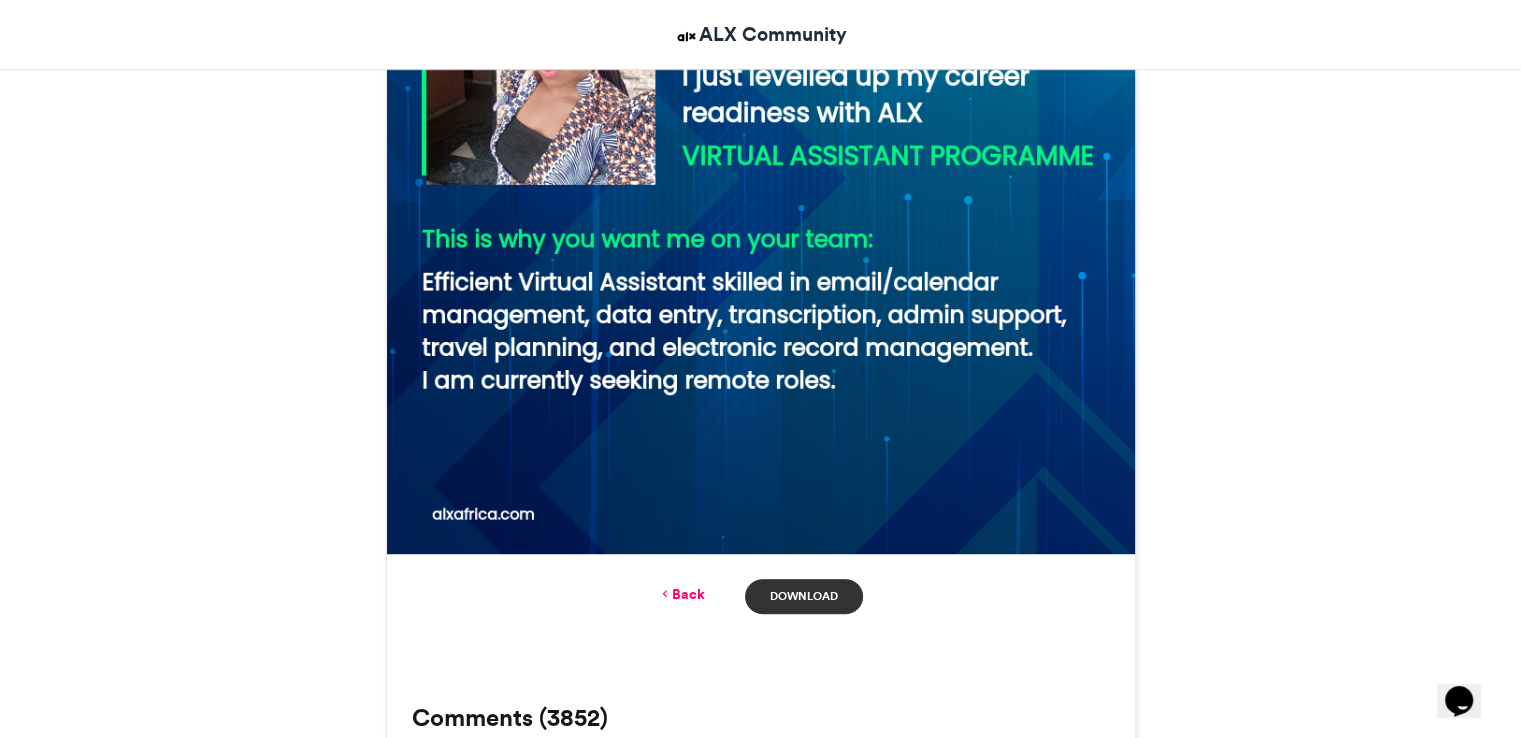 click on "Download" at bounding box center (803, 596) 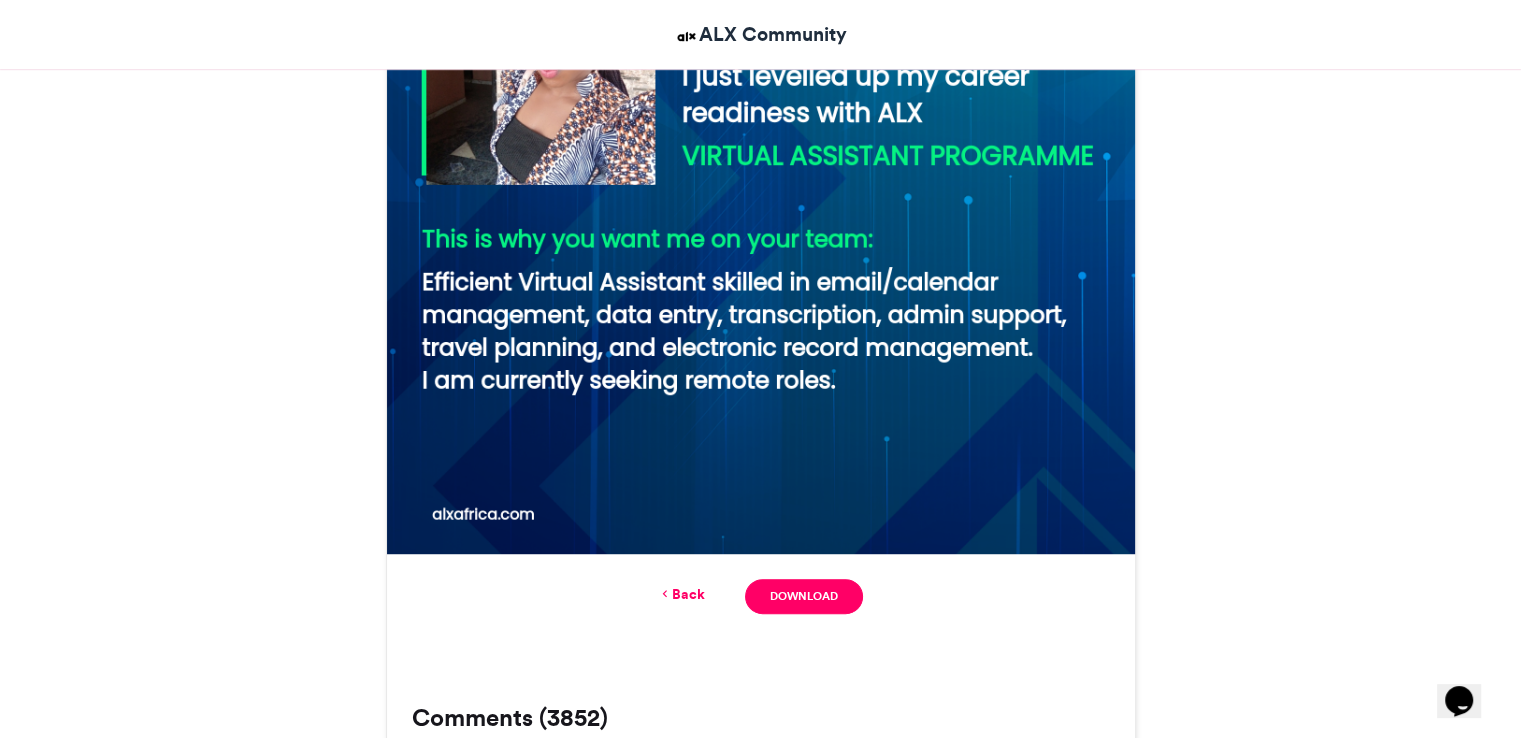 scroll, scrollTop: 479, scrollLeft: 0, axis: vertical 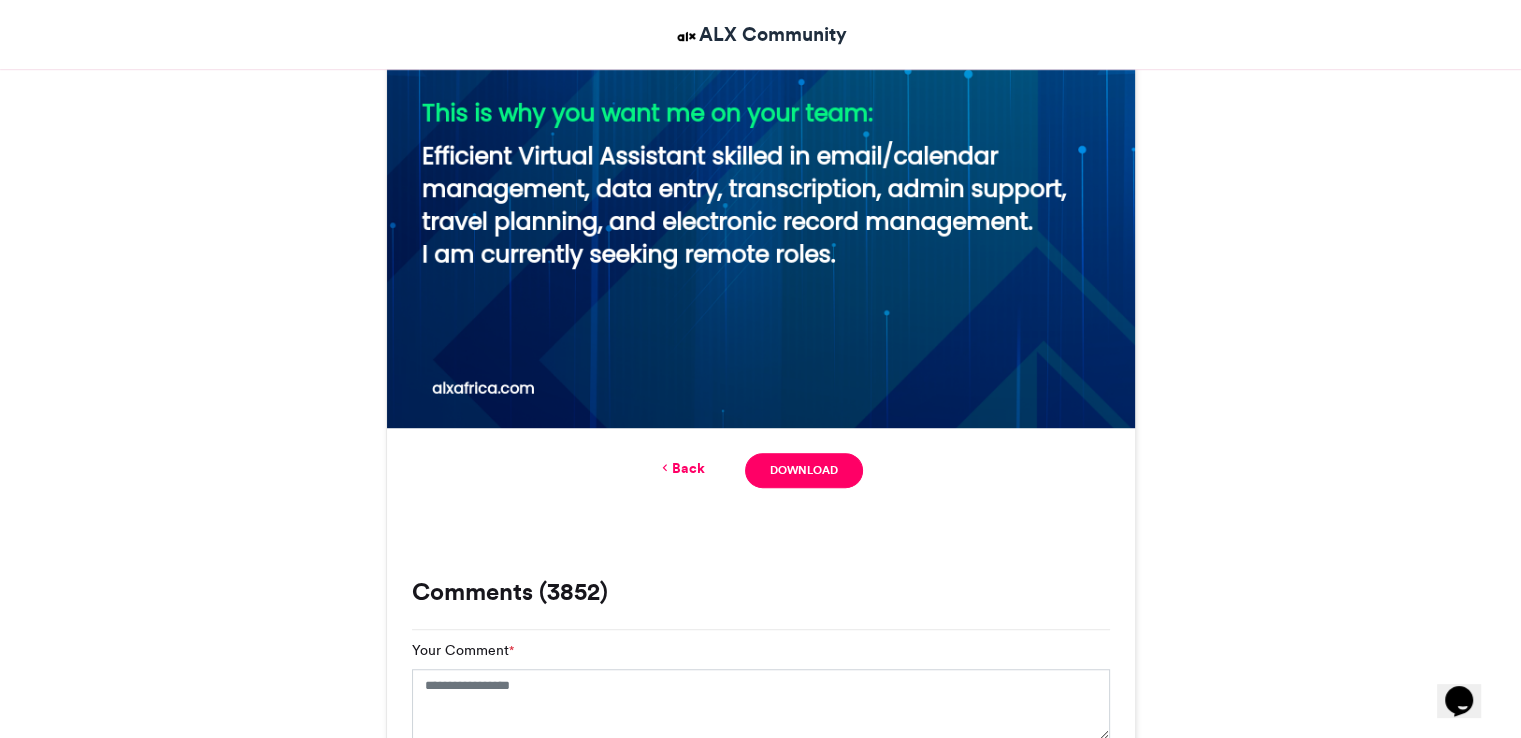 click at bounding box center [665, 468] 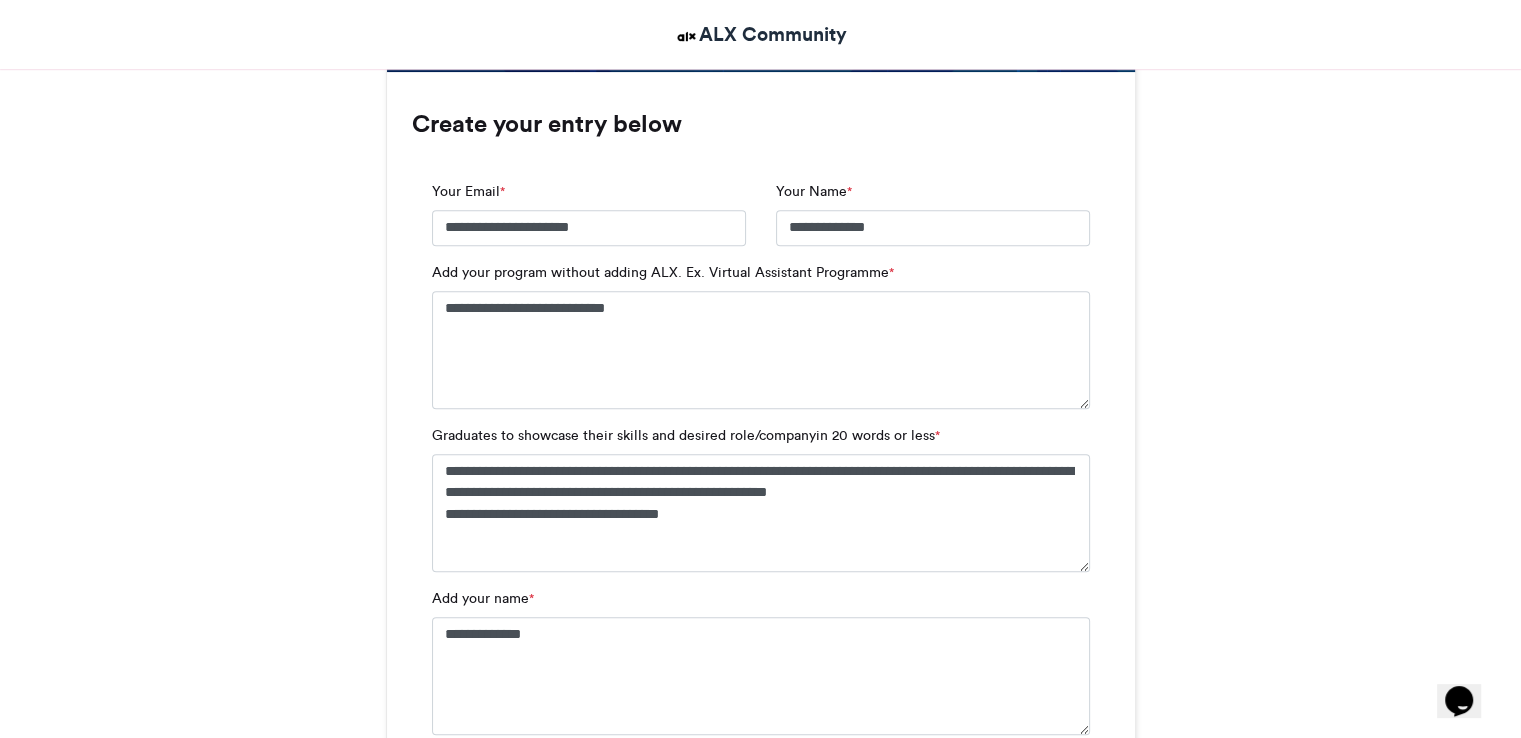 scroll, scrollTop: 1662, scrollLeft: 0, axis: vertical 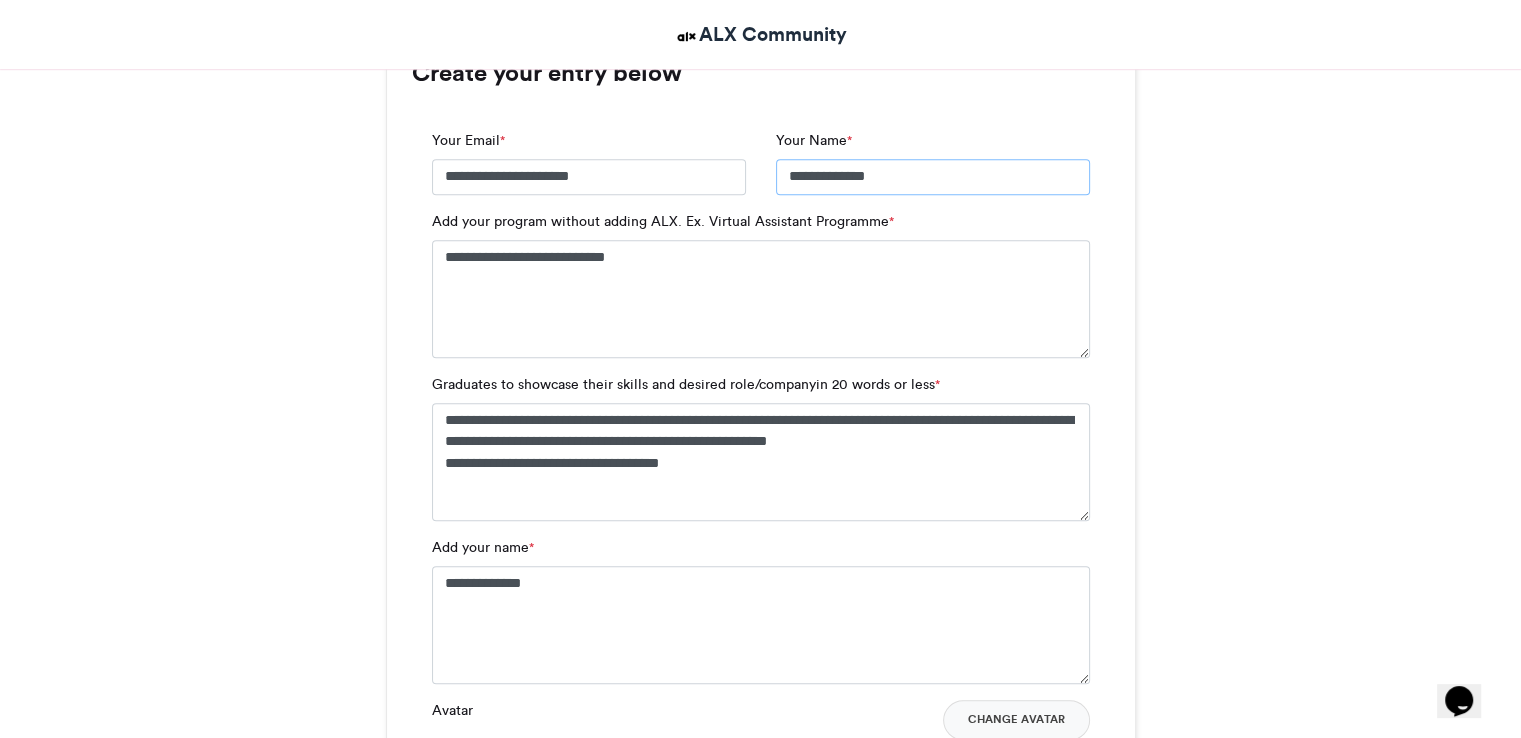 drag, startPoint x: 845, startPoint y: 176, endPoint x: 796, endPoint y: 175, distance: 49.010204 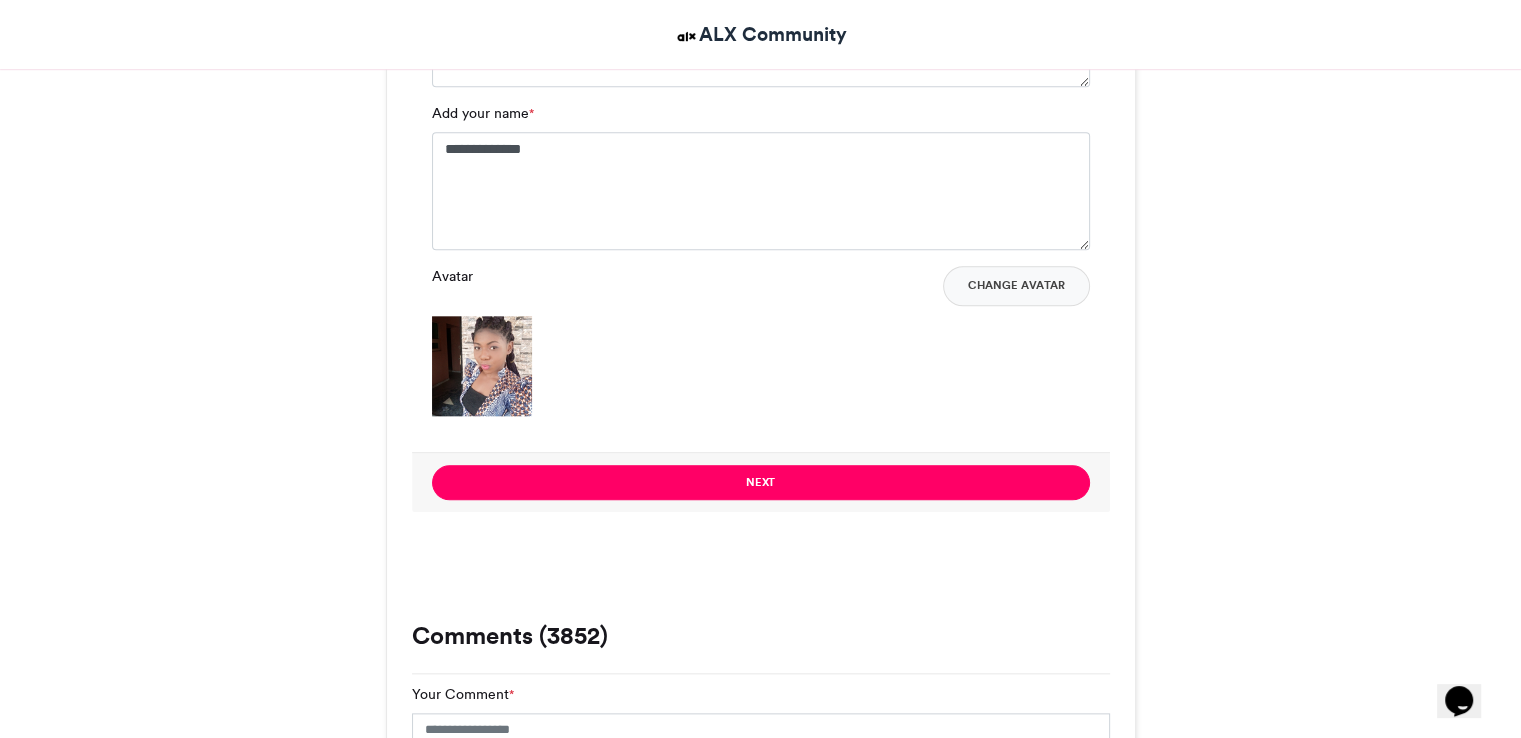 scroll, scrollTop: 2101, scrollLeft: 0, axis: vertical 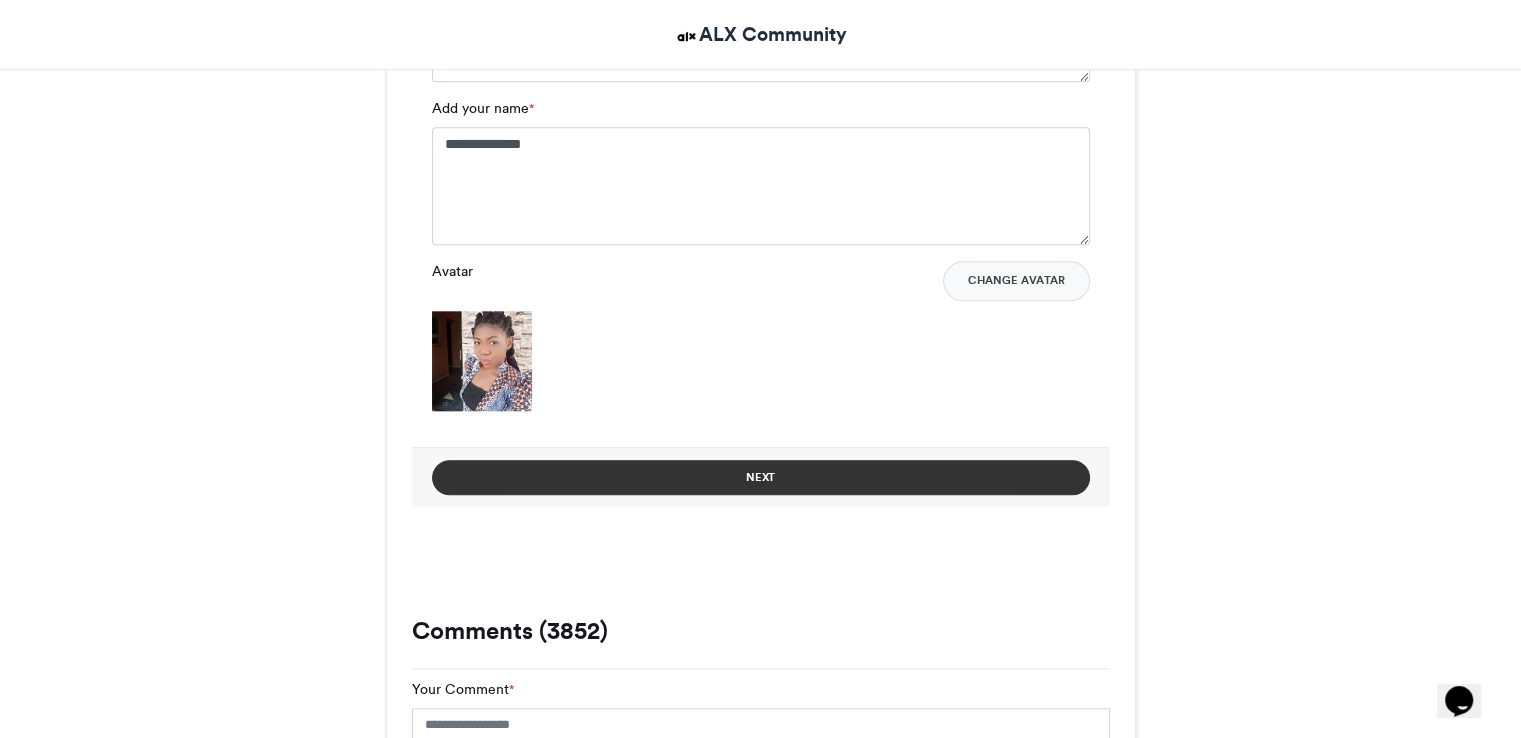 type on "**********" 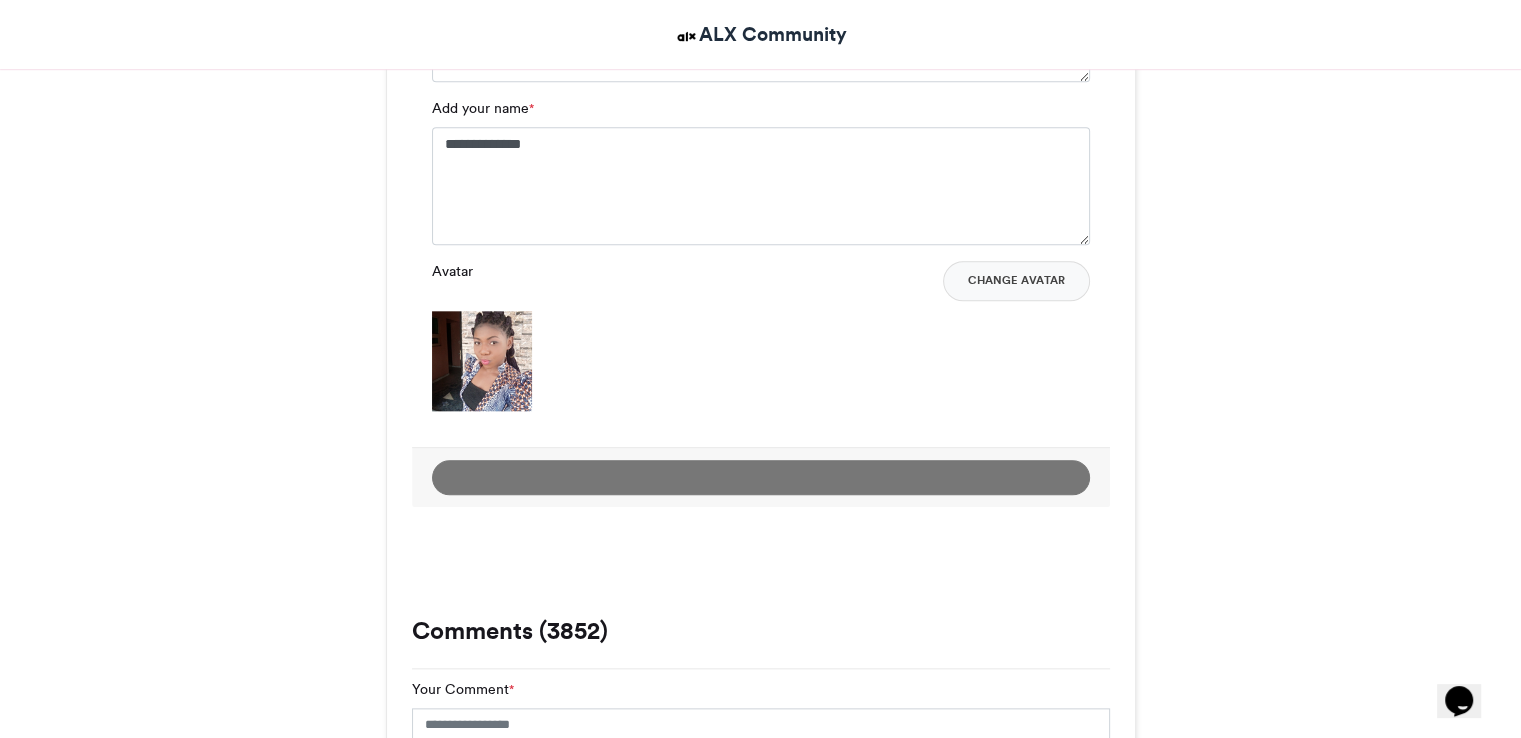 scroll, scrollTop: 1212, scrollLeft: 0, axis: vertical 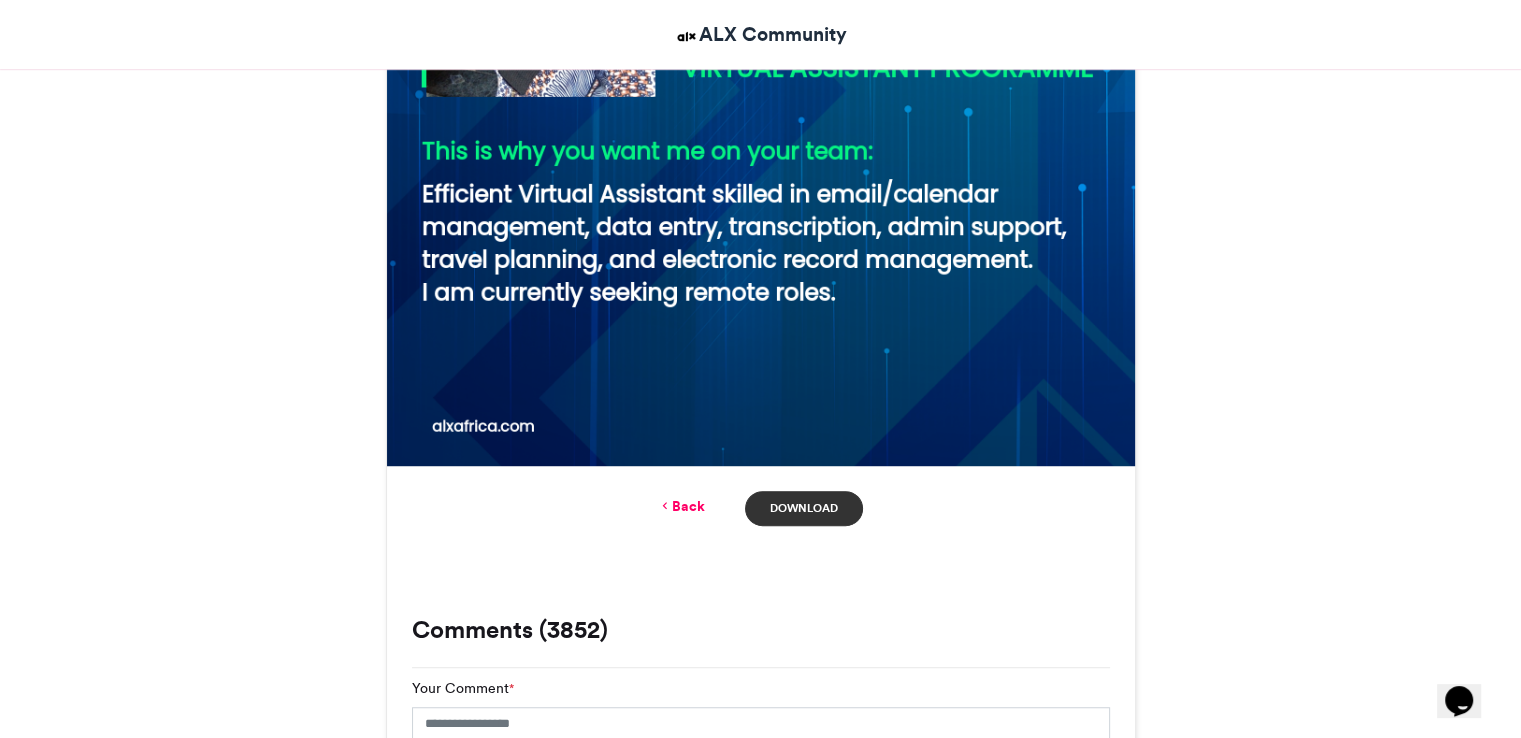 click on "Download" at bounding box center (803, 508) 